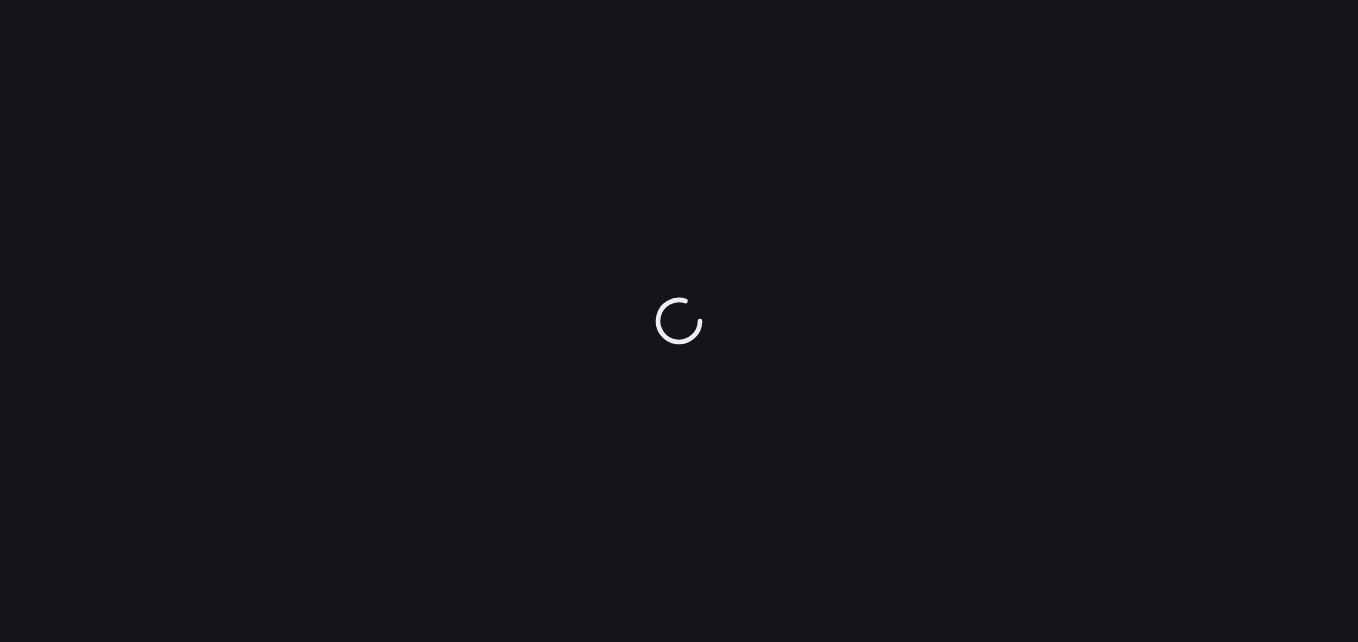 scroll, scrollTop: 0, scrollLeft: 0, axis: both 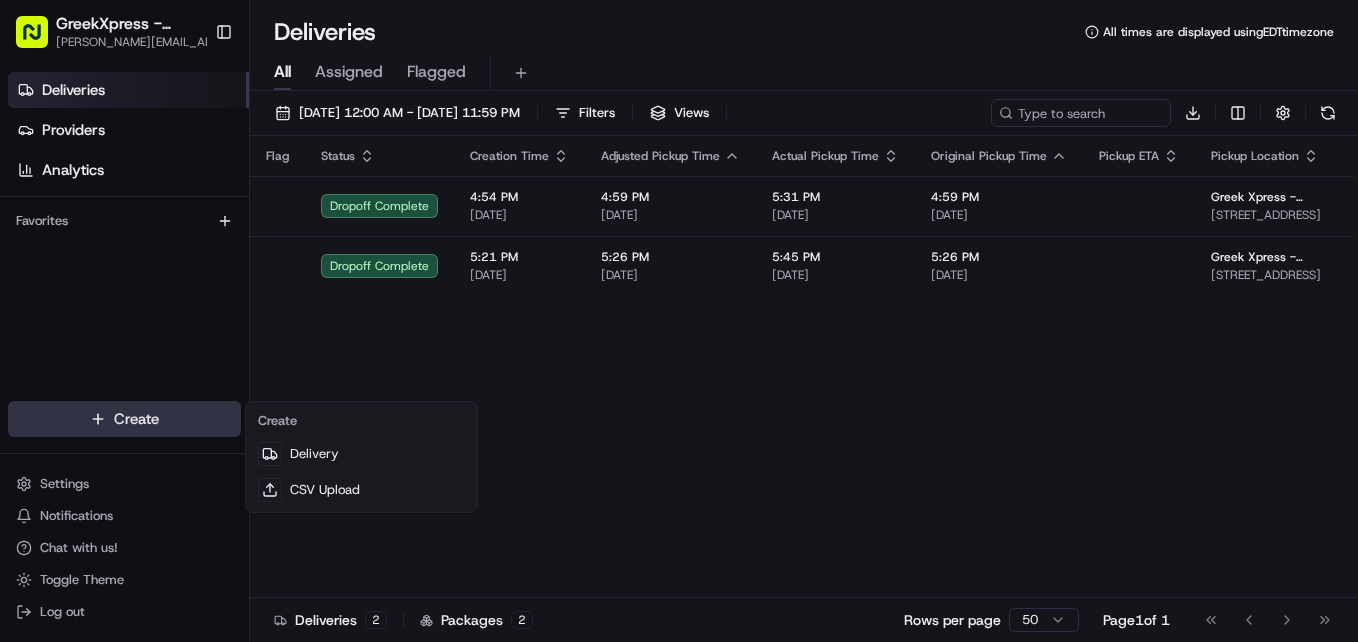click on "GreekXpress - Staten Island [EMAIL_ADDRESS][DOMAIN_NAME] Toggle Sidebar Deliveries Providers Analytics Favorites Main Menu Members & Organization Organization Users Roles Preferences Customization Tracking Orchestration Automations Dispatch Strategy Locations Pickup Locations Dropoff Locations Billing Billing Refund Requests Integrations Notification Triggers Webhooks API Keys Request Logs Create Settings Notifications Chat with us! Toggle Theme Log out Deliveries All times are displayed using  EDT  timezone All Assigned Flagged [DATE] 12:00 AM - [DATE] 11:59 PM Filters Views Download Flag Status Creation Time Adjusted Pickup Time Actual Pickup Time Original Pickup Time Pickup ETA Pickup Location Adjusted Dropoff Time Actual Dropoff Time Original Dropoff Time Dropoff ETA Dropoff Location Provider Driving Distance Reference Id Tag Action Dropoff Complete 4:54 PM [DATE] 4:59 PM [DATE] 5:31 PM [DATE] 4:59 PM [DATE] Greek Xpress - [GEOGRAPHIC_DATA] 5:29 PM [DATE] 5:35 PM [DATE]" at bounding box center (679, 321) 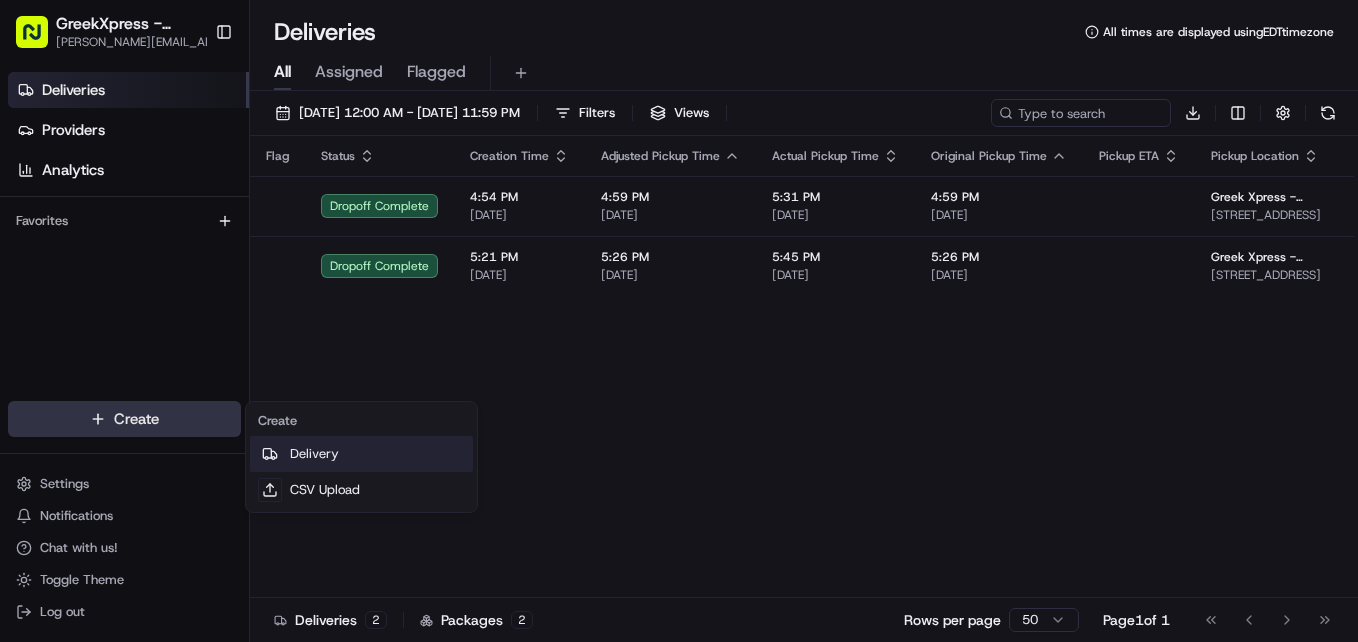 click on "Delivery" at bounding box center (361, 454) 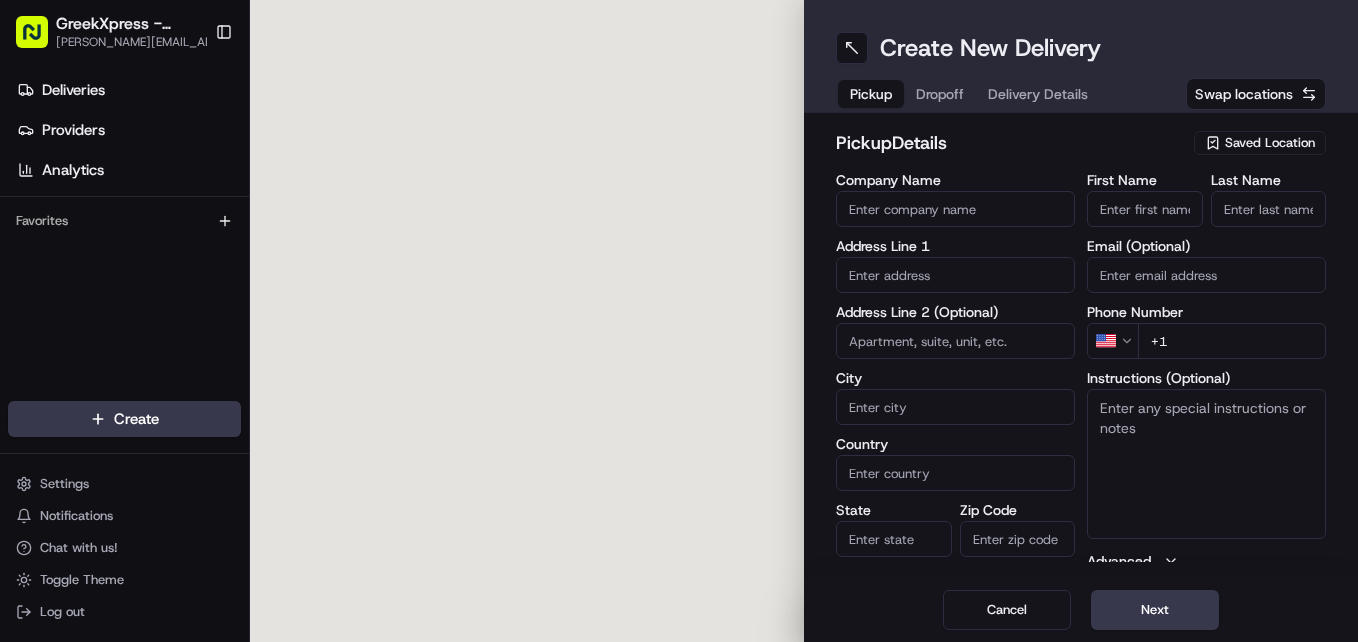 scroll, scrollTop: 0, scrollLeft: 0, axis: both 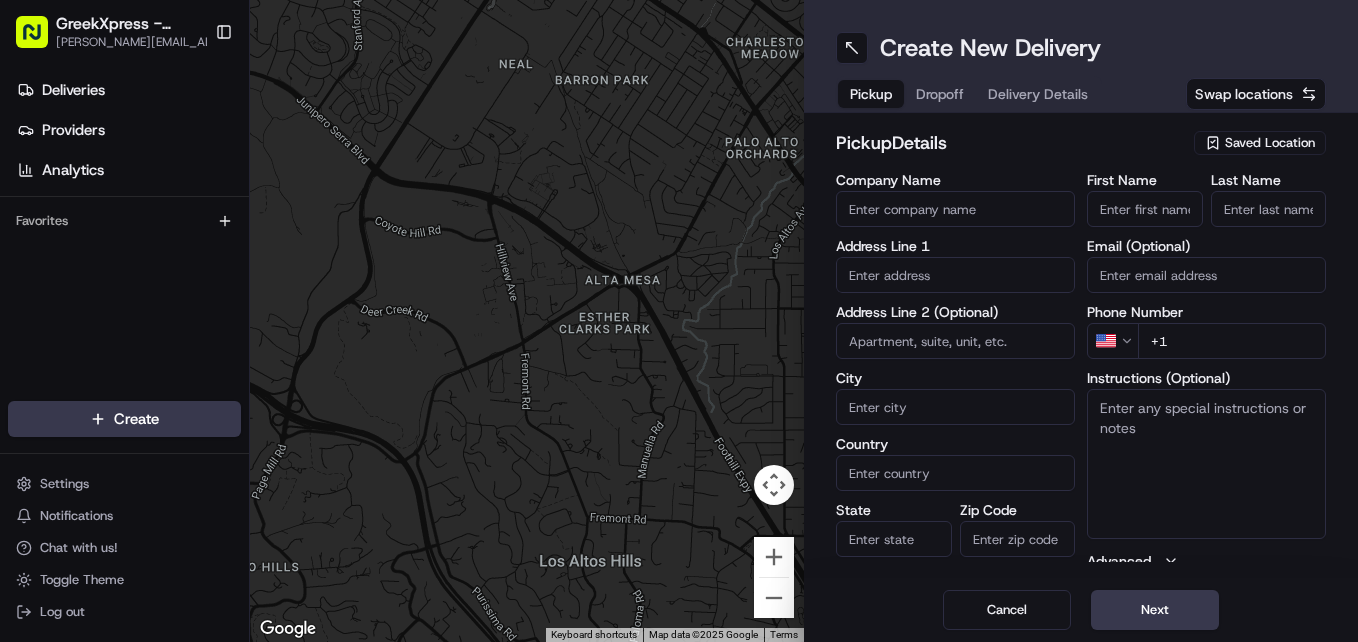 click on "First Name" at bounding box center (1145, 209) 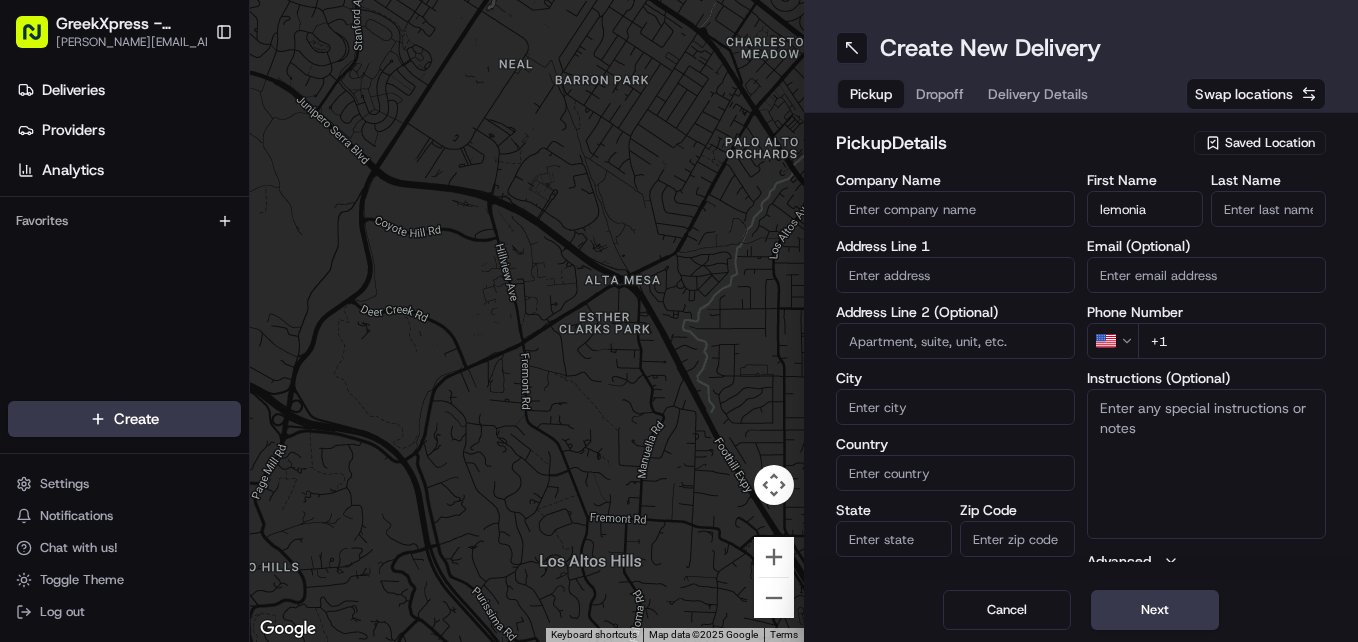 type on "lemonia" 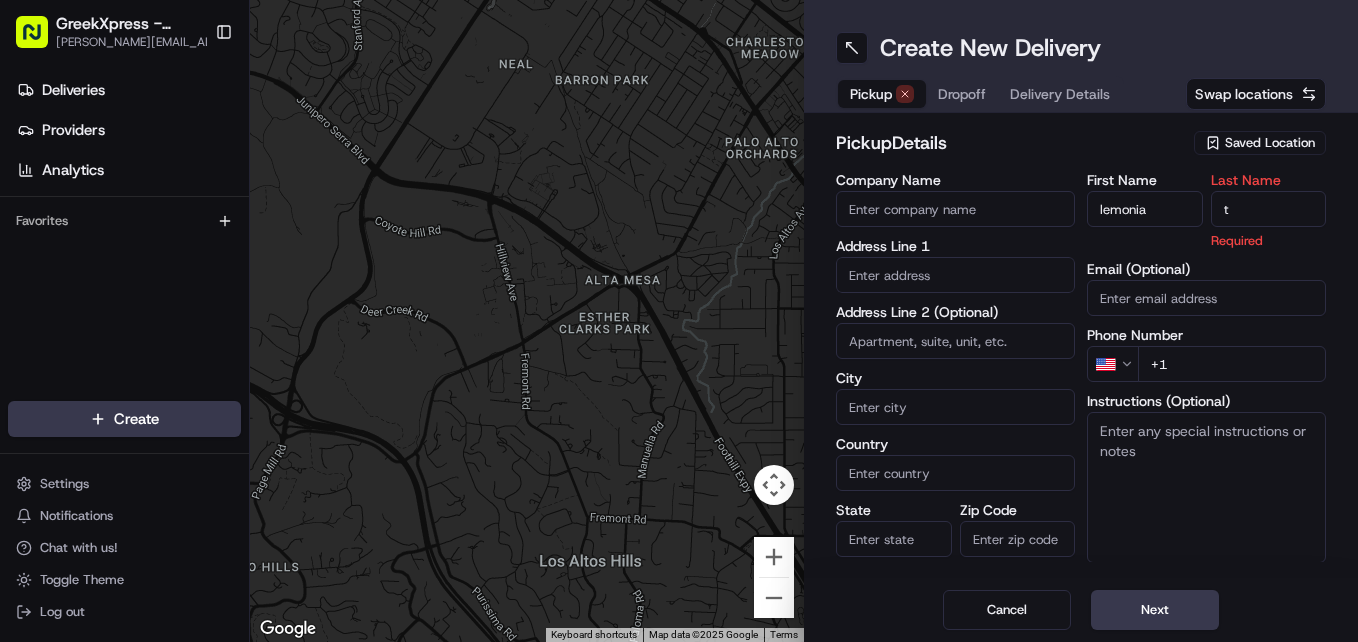 type on "t" 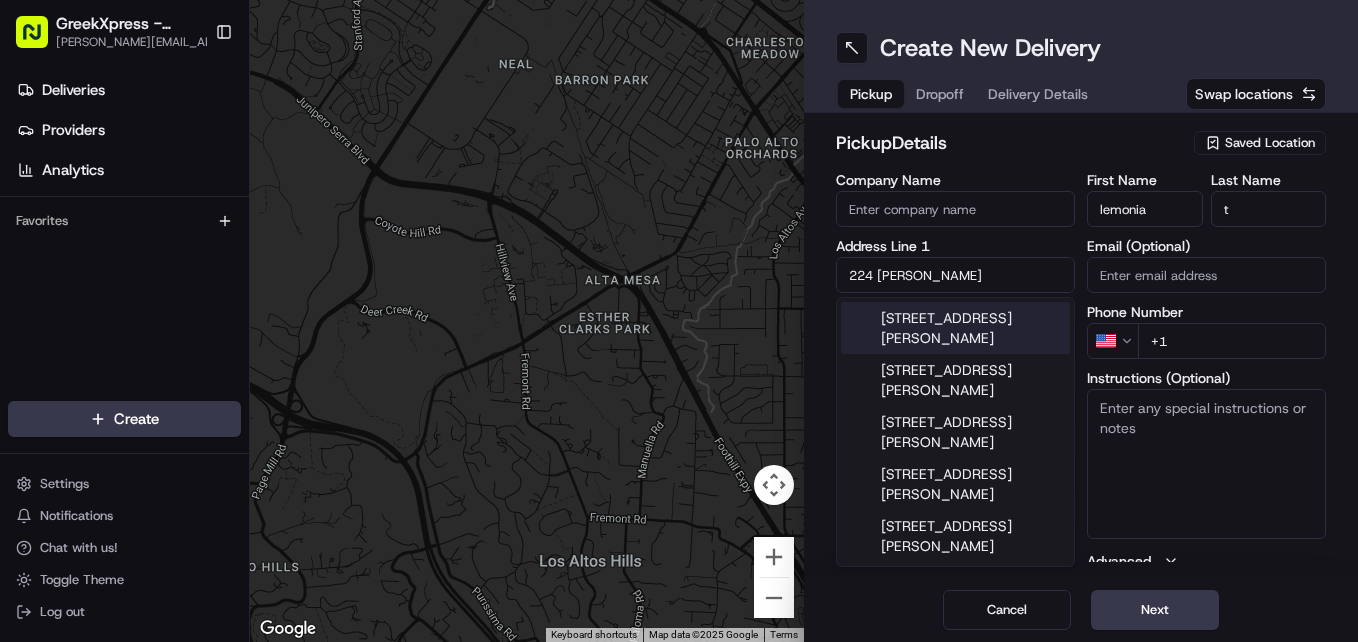 click on "[STREET_ADDRESS][PERSON_NAME]" at bounding box center [955, 328] 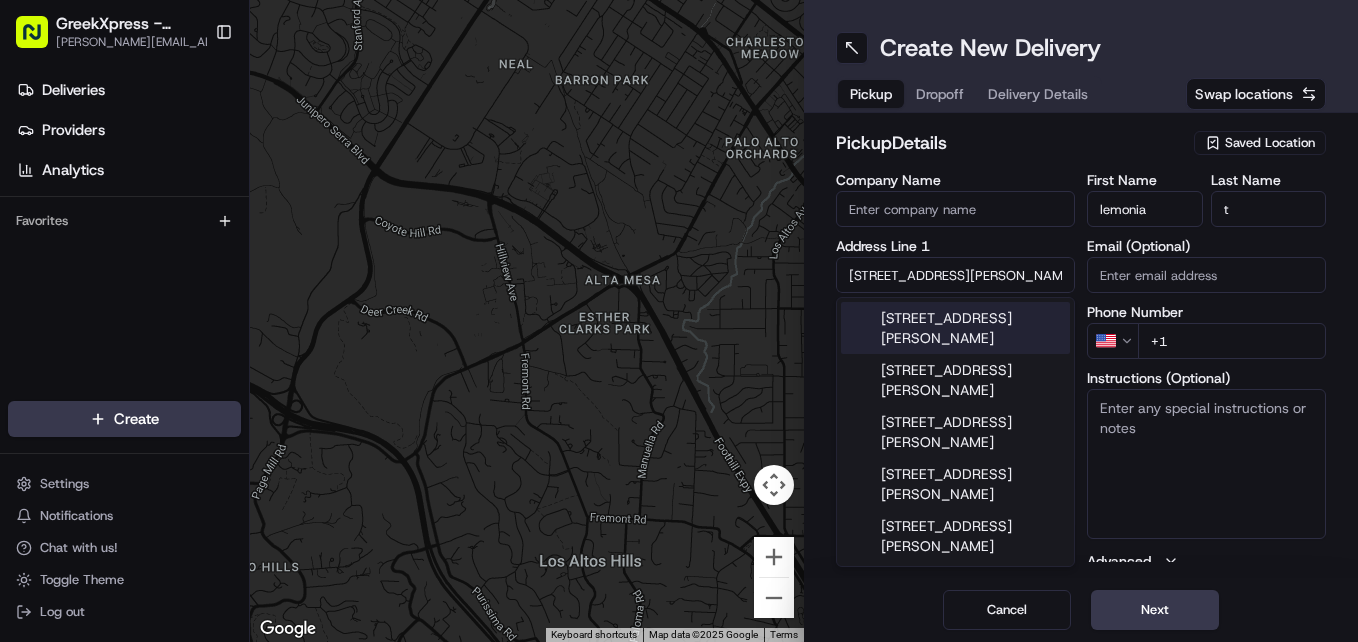 type on "[STREET_ADDRESS][PERSON_NAME]" 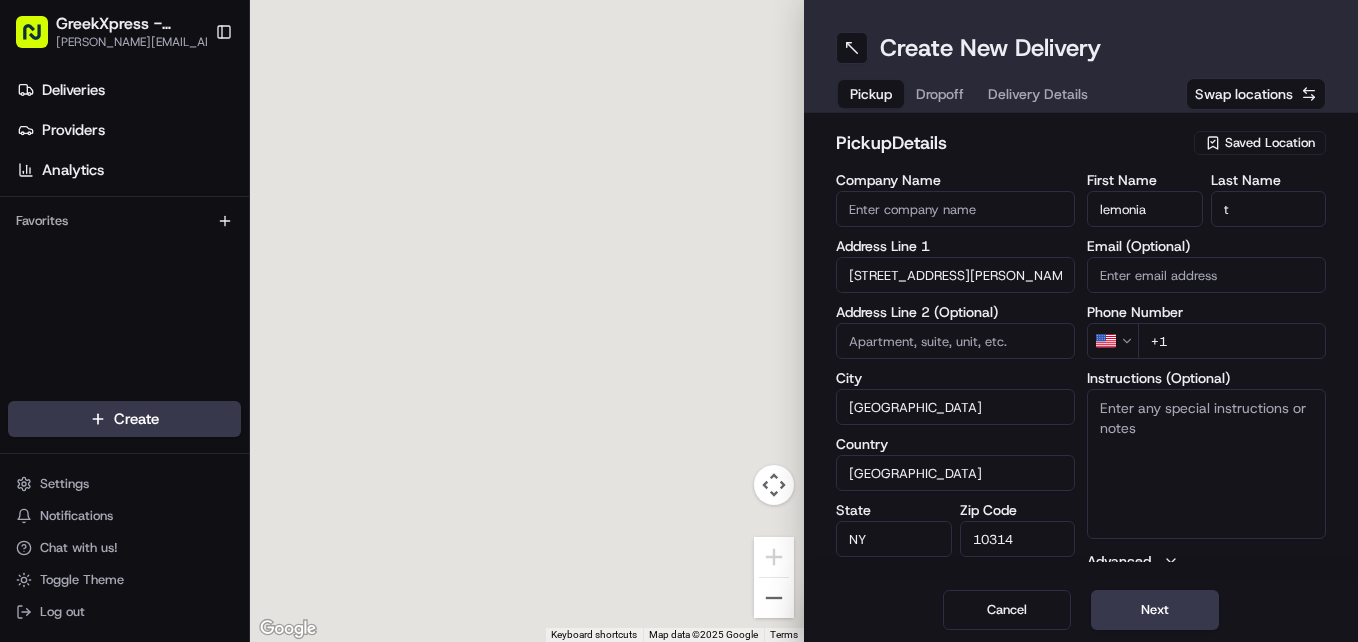 type on "[STREET_ADDRESS][PERSON_NAME]" 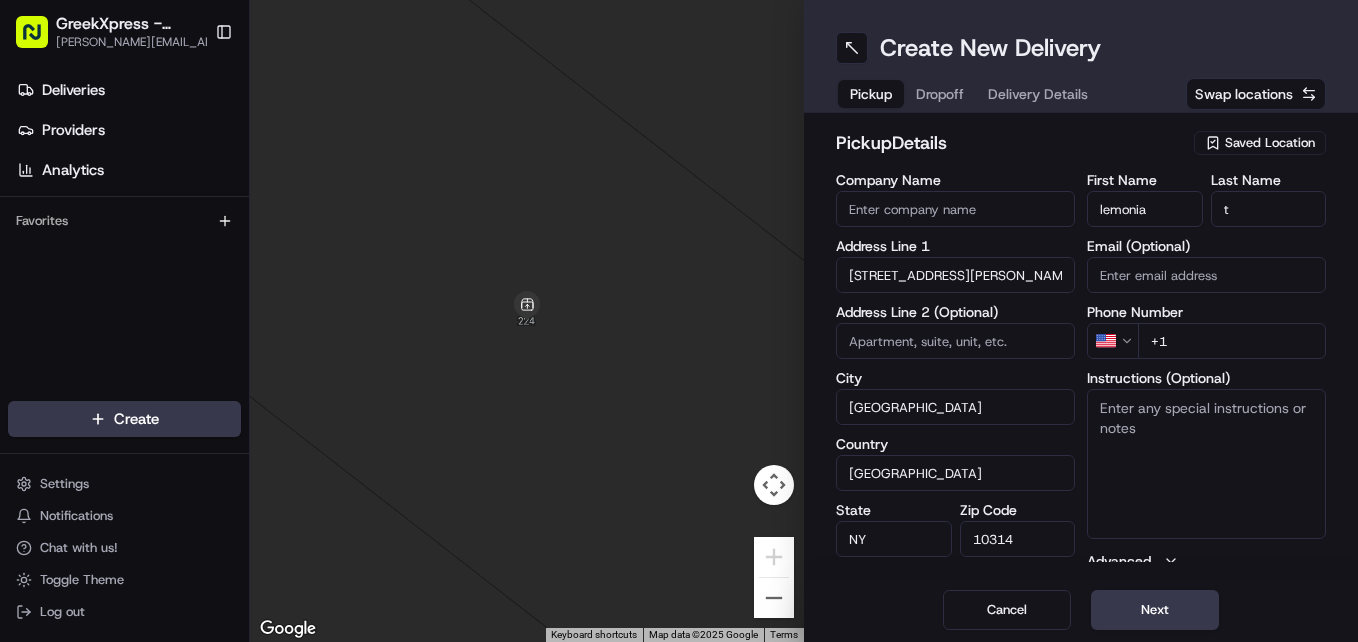 click on "+1" at bounding box center [1232, 341] 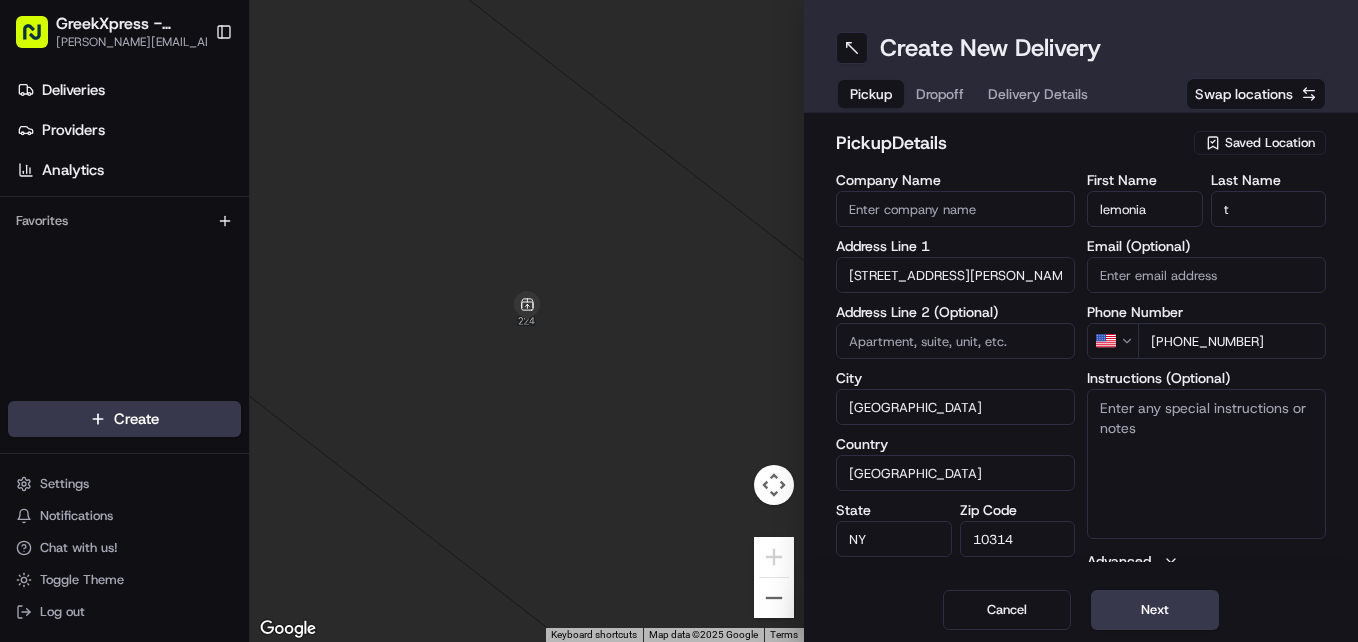 type on "[PHONE_NUMBER]" 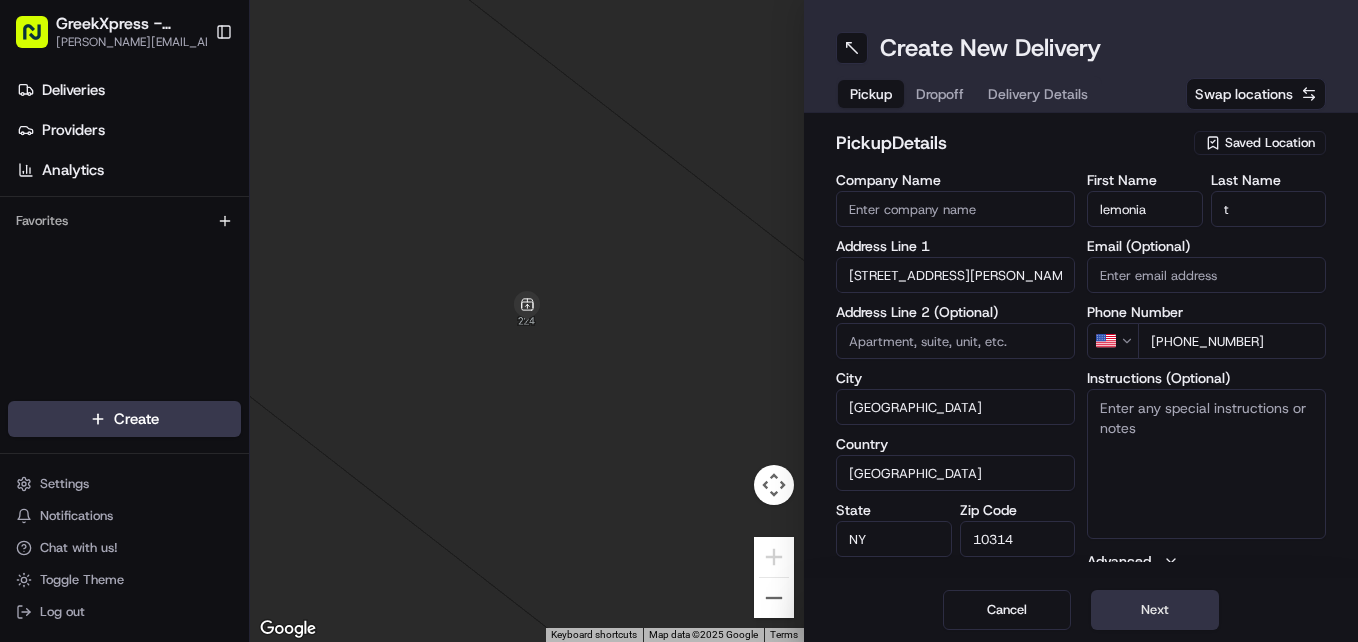 click on "Next" at bounding box center (1155, 610) 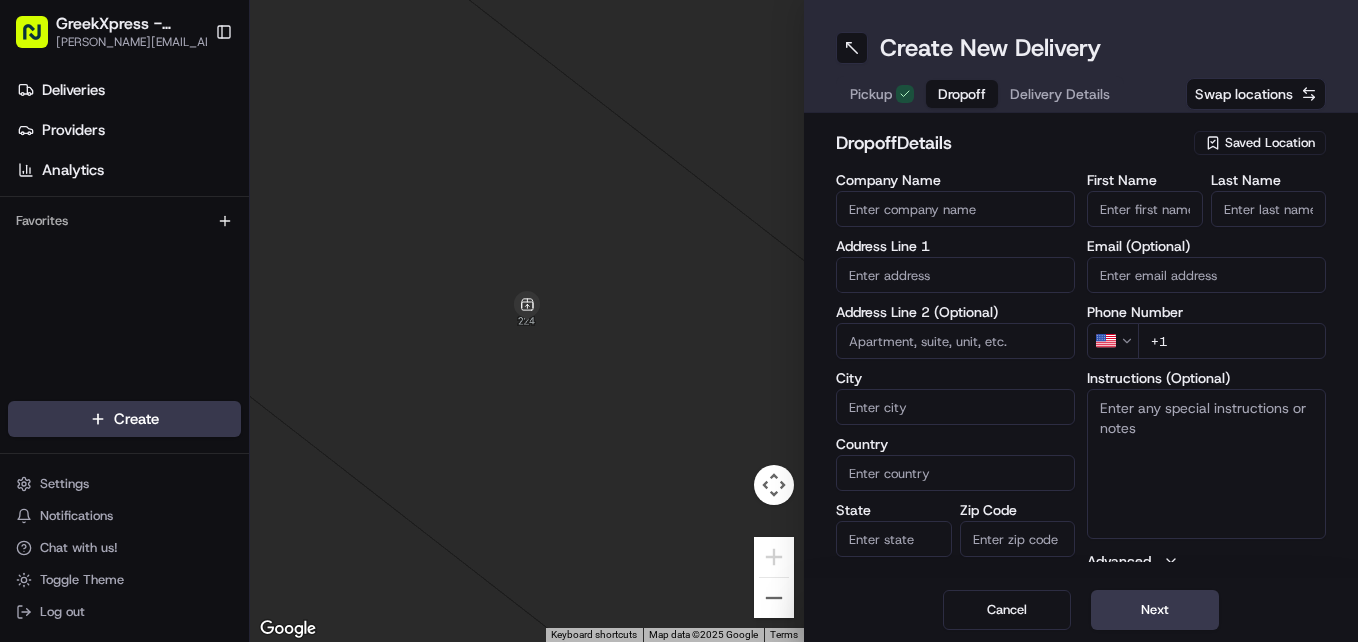 click on "+1" at bounding box center [1232, 341] 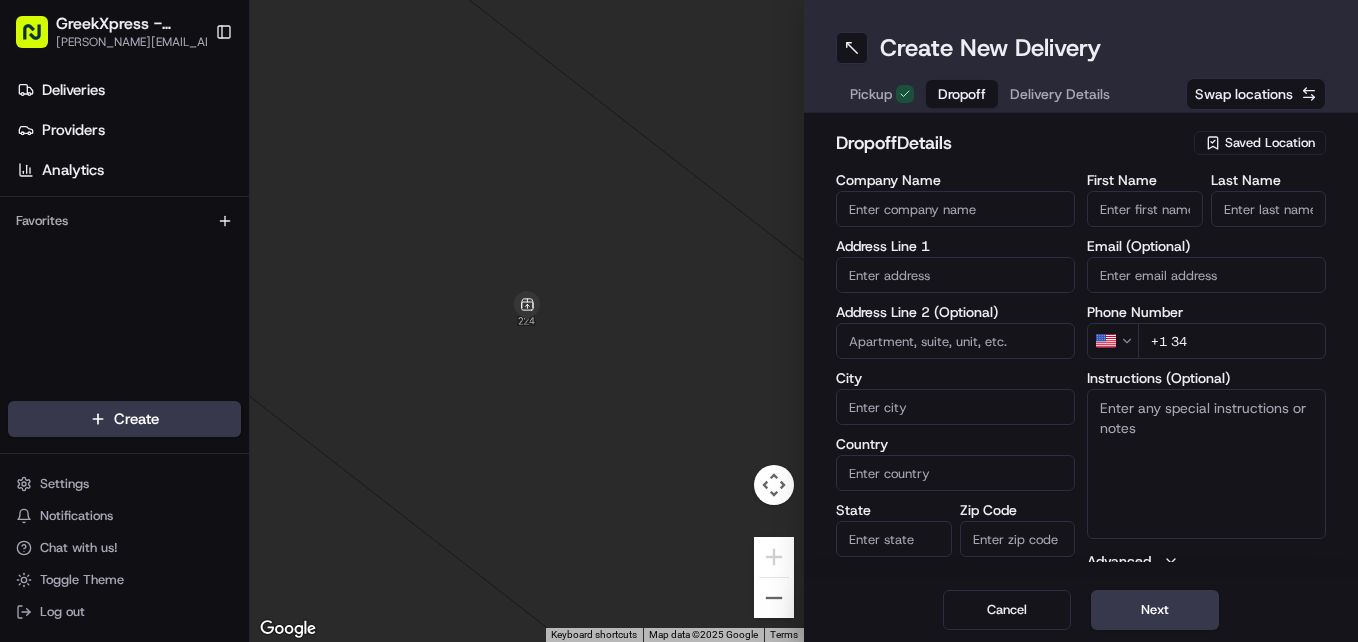 type on "+1 347" 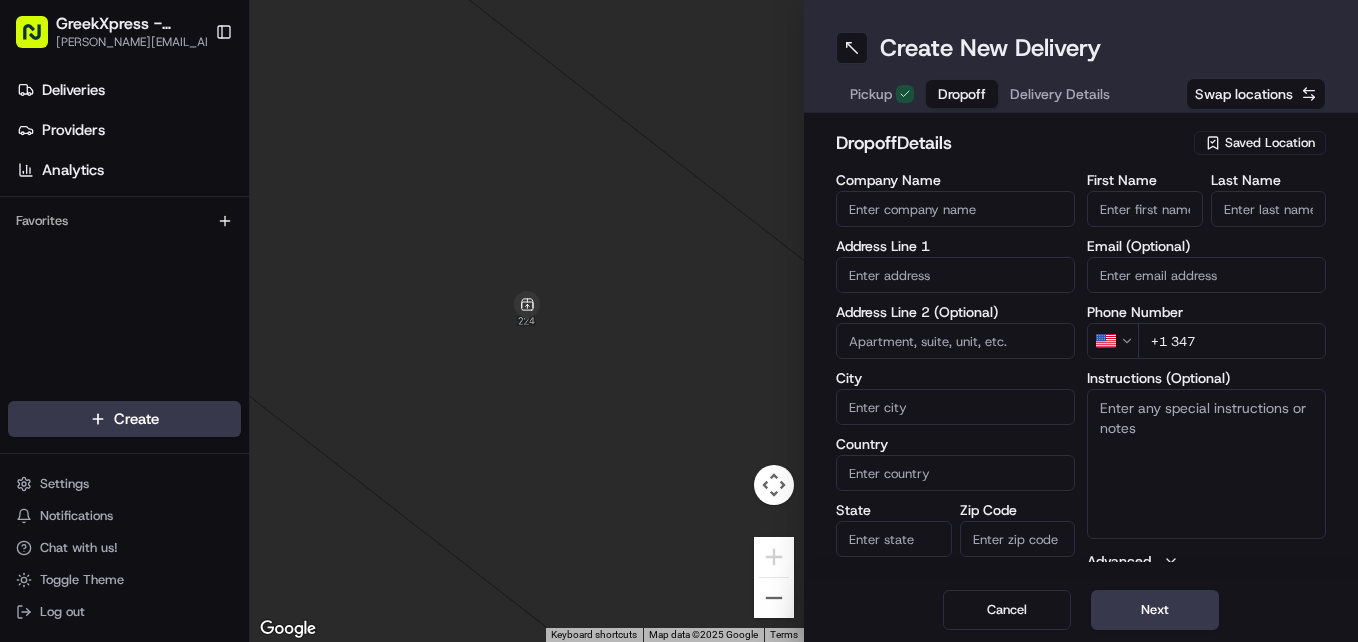click on "Pickup" at bounding box center (871, 94) 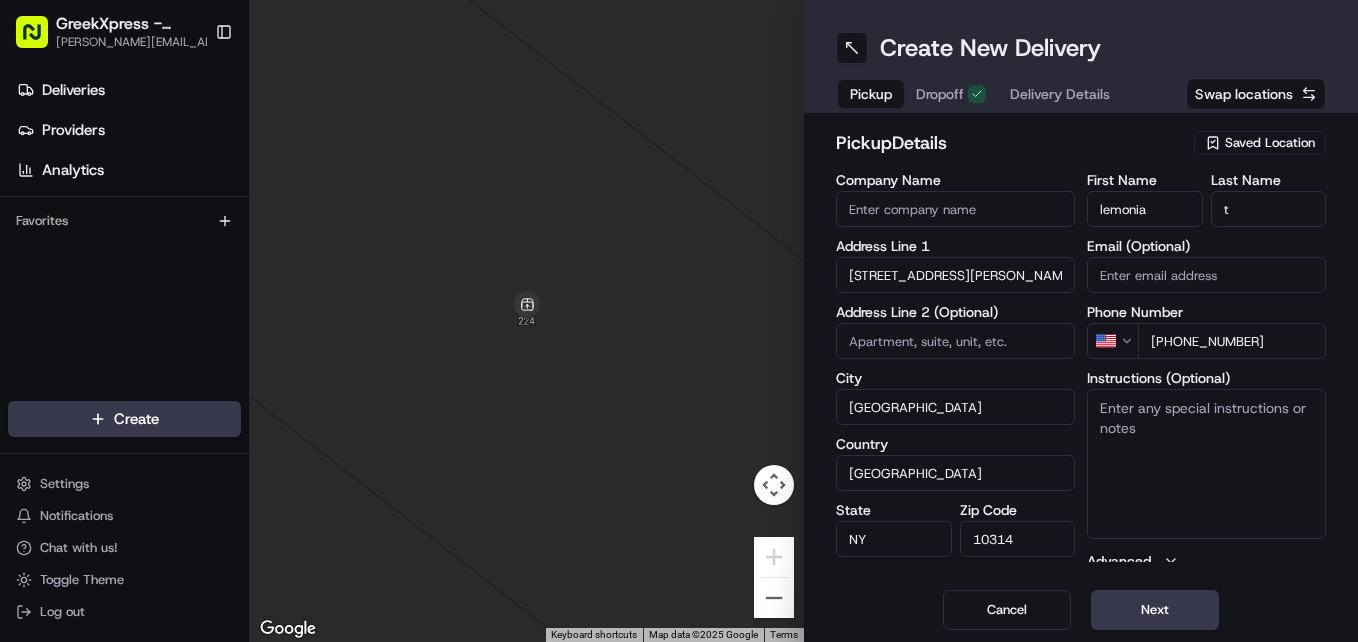 click on "Saved Location" at bounding box center [1270, 143] 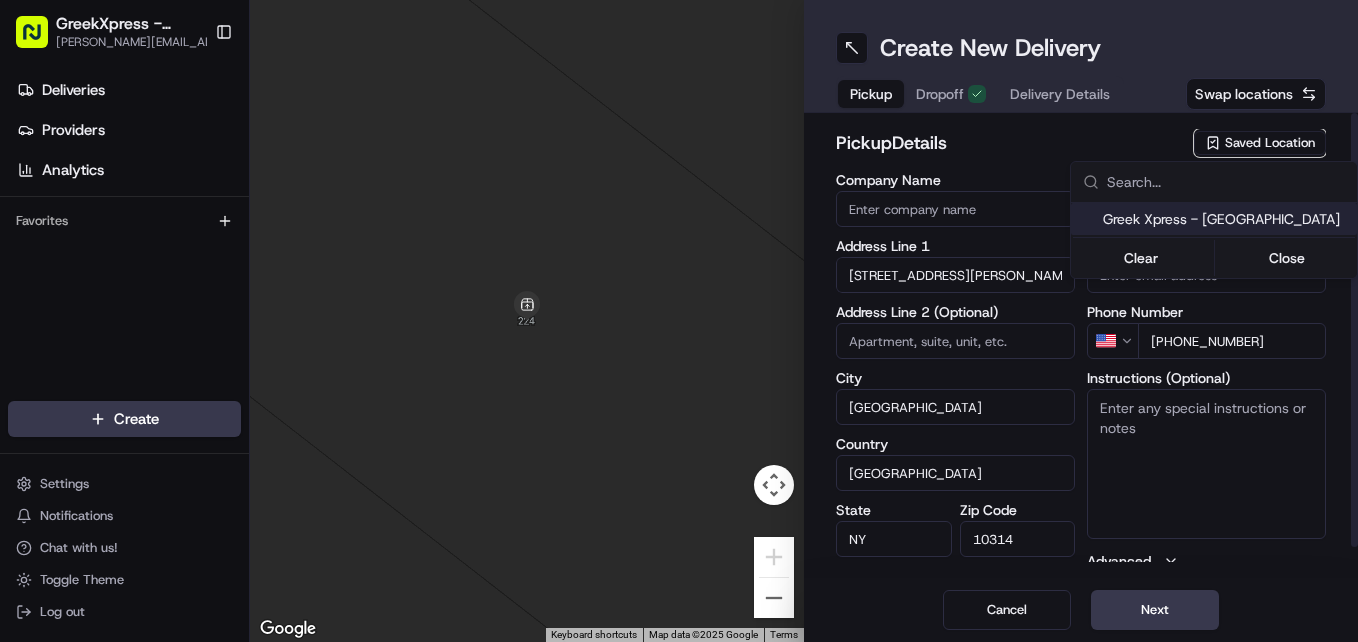 click on "Greek Xpress - [GEOGRAPHIC_DATA]" at bounding box center (1226, 219) 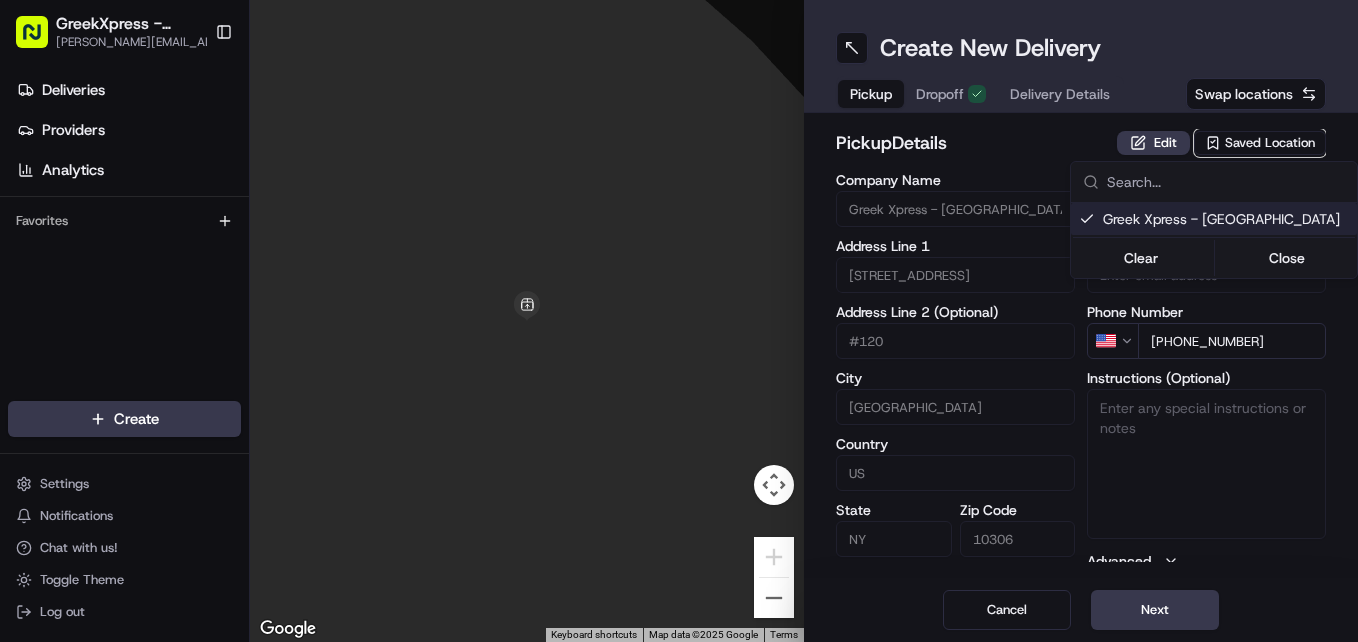 click on "Greek Xpress - [GEOGRAPHIC_DATA]" at bounding box center [1226, 219] 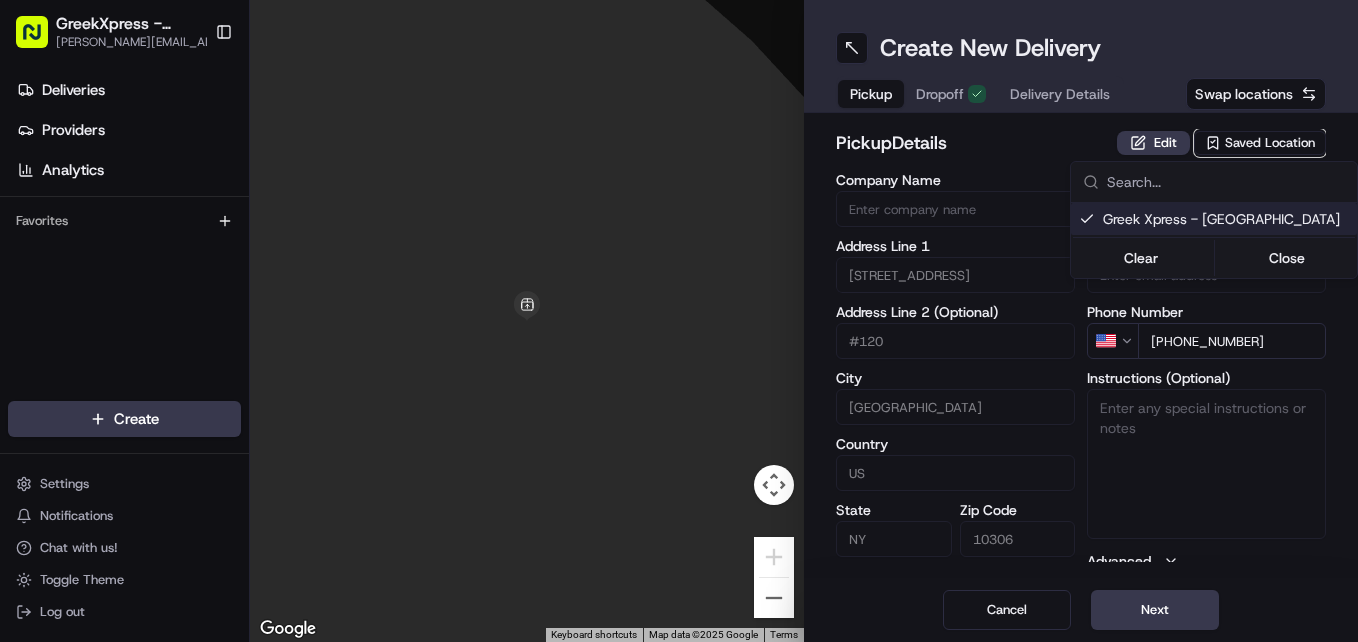type 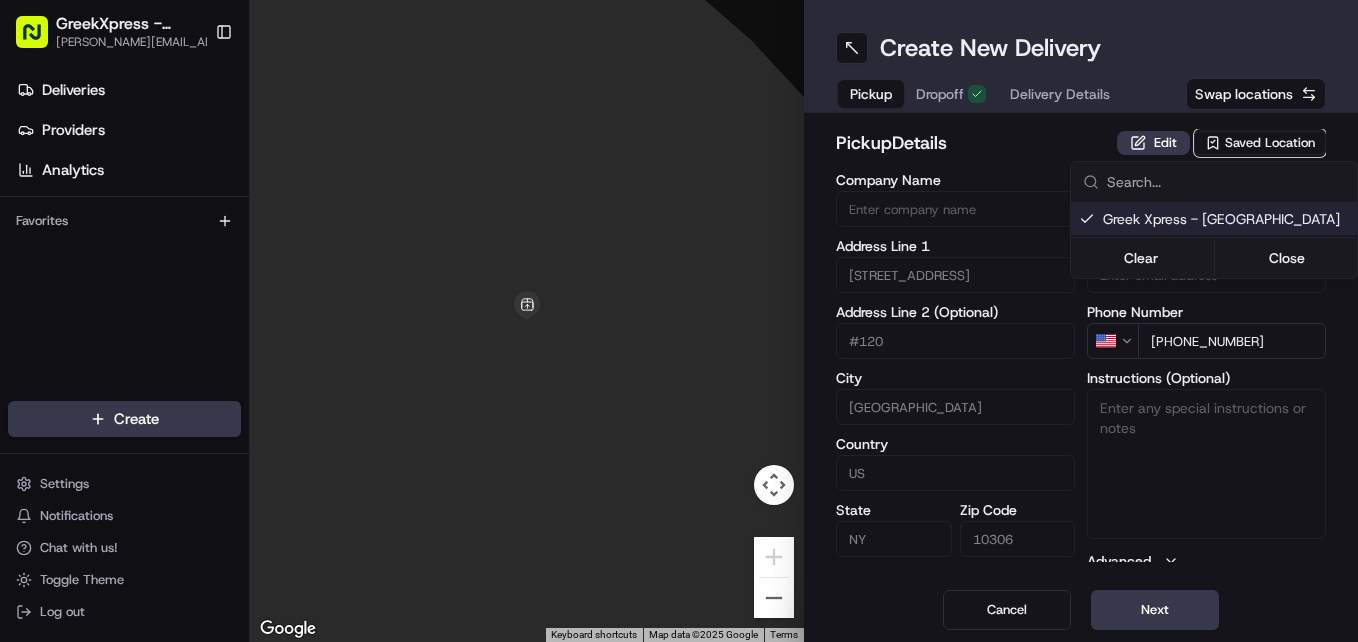 type 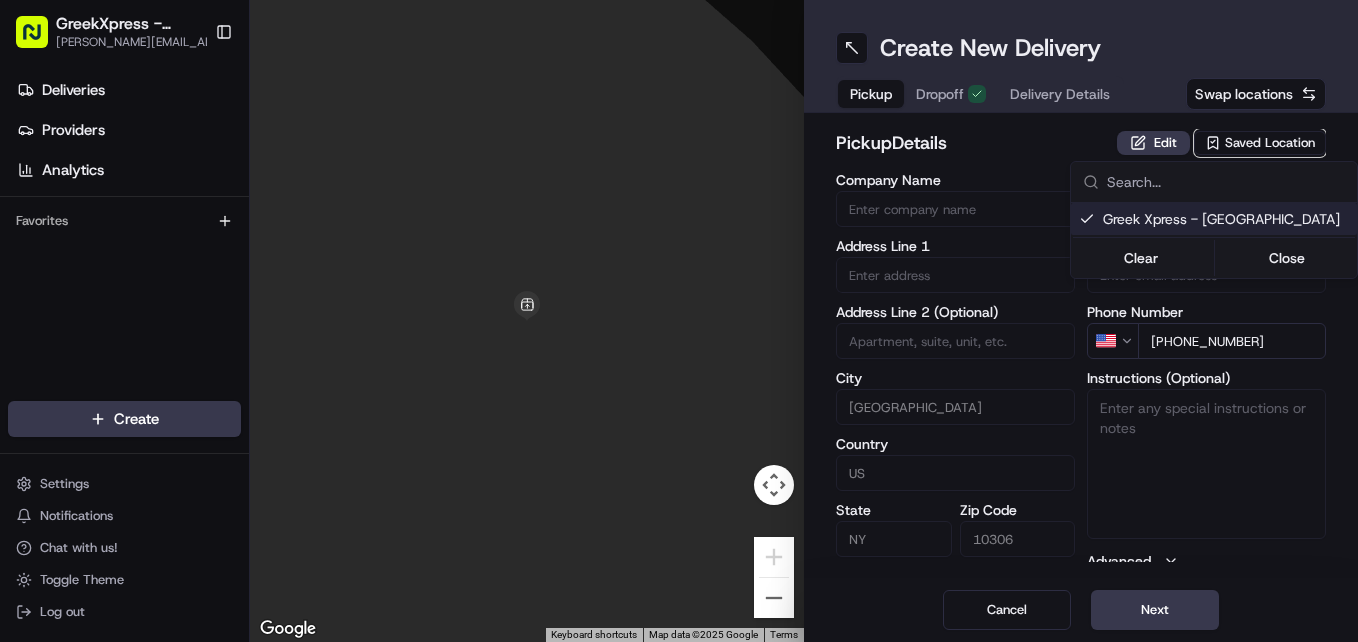 type 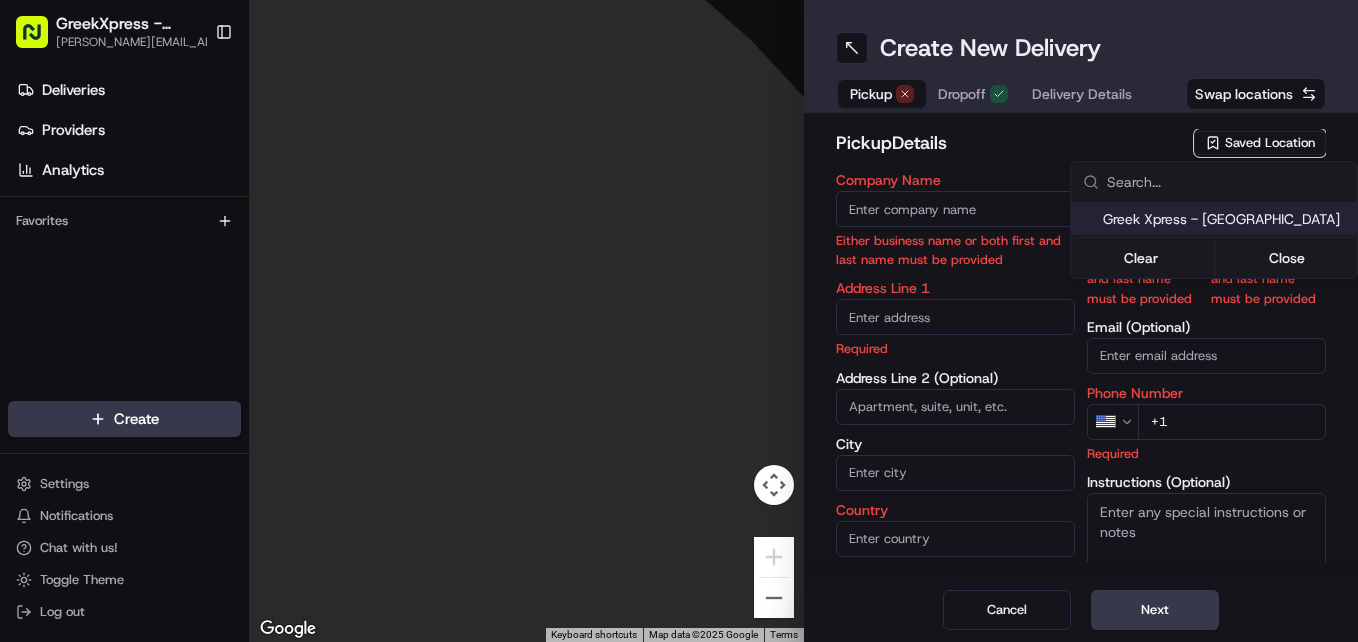 click on "Greek Xpress - [GEOGRAPHIC_DATA]" at bounding box center (1226, 219) 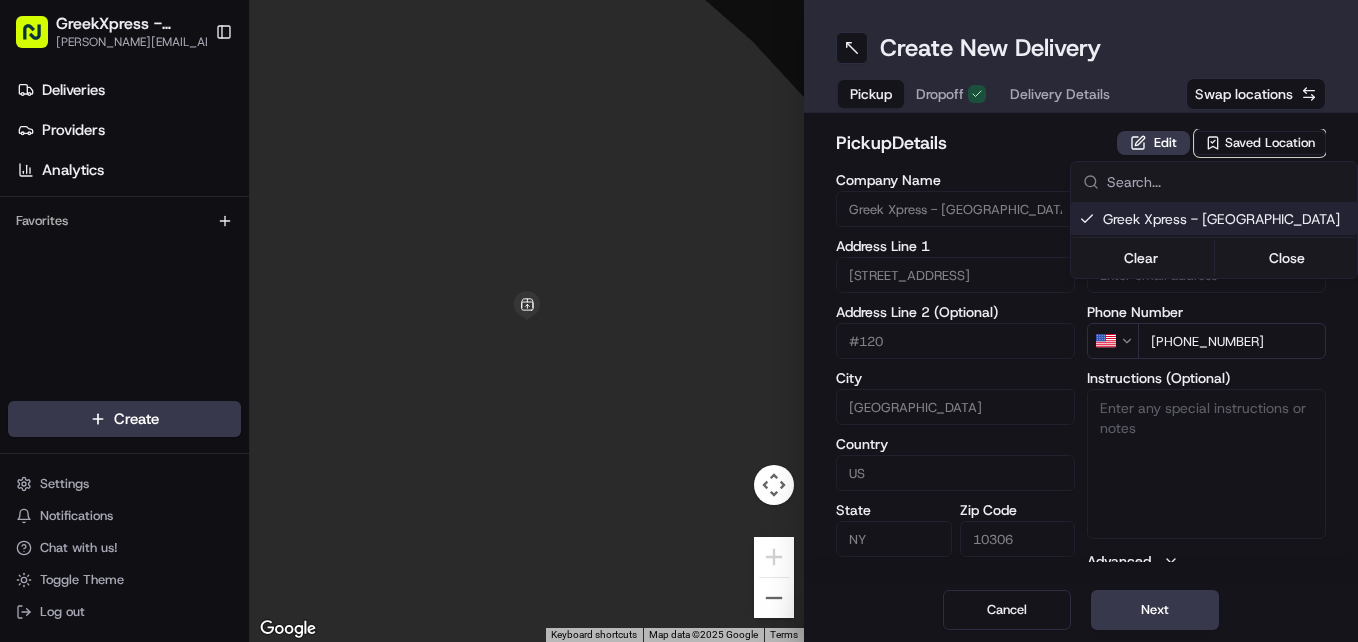click on "GreekXpress - Staten Island [EMAIL_ADDRESS][DOMAIN_NAME] Toggle Sidebar Deliveries Providers Analytics Favorites Main Menu Members & Organization Organization Users Roles Preferences Customization Tracking Orchestration Automations Dispatch Strategy Locations Pickup Locations Dropoff Locations Billing Billing Refund Requests Integrations Notification Triggers Webhooks API Keys Request Logs Create Settings Notifications Chat with us! Toggle Theme Log out To navigate the map with touch gestures double-tap and hold your finger on the map, then drag the map. ← Move left → Move right ↑ Move up ↓ Move down + Zoom in - Zoom out Home Jump left by 75% End Jump right by 75% Page Up Jump up by 75% Page Down Jump down by 75% Keyboard shortcuts Map Data Map data ©2025 Google Map data ©2025 Google 2 m  Click to toggle between metric and imperial units Terms Report a map error Create New Delivery Pickup Dropoff Delivery Details Swap locations pickup  Details  Edit Saved Location Company Name #120 City [GEOGRAPHIC_DATA]" at bounding box center (679, 321) 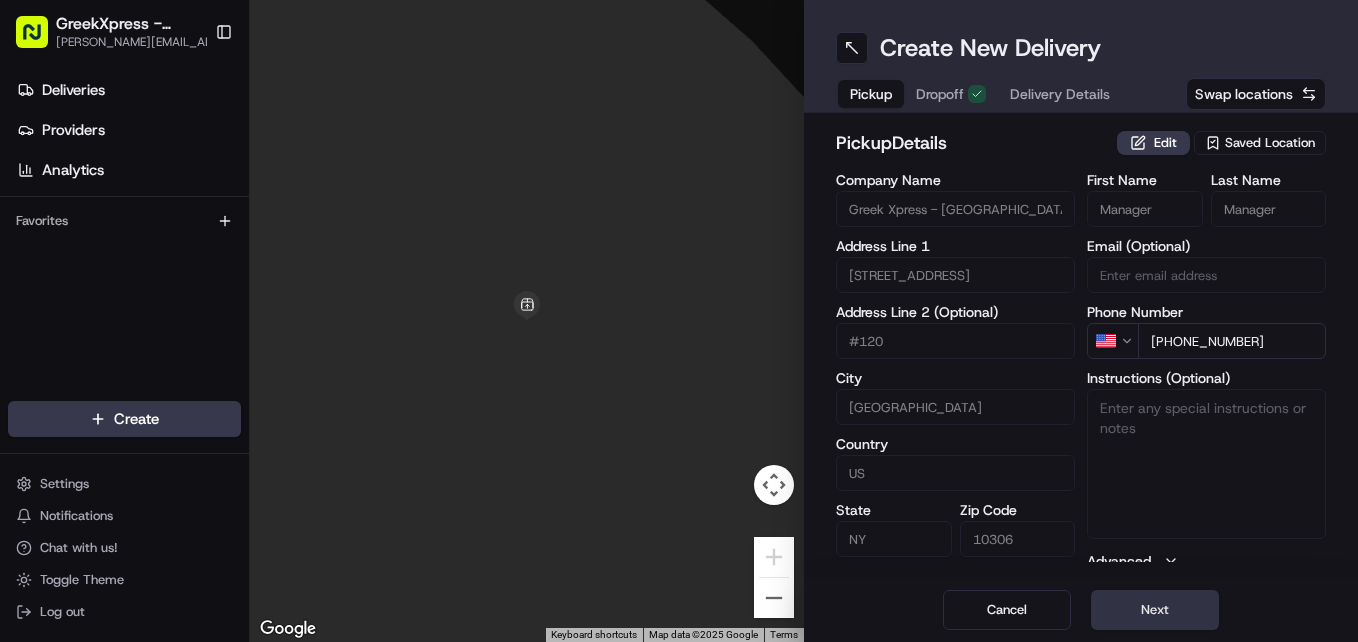 click on "Next" at bounding box center [1155, 610] 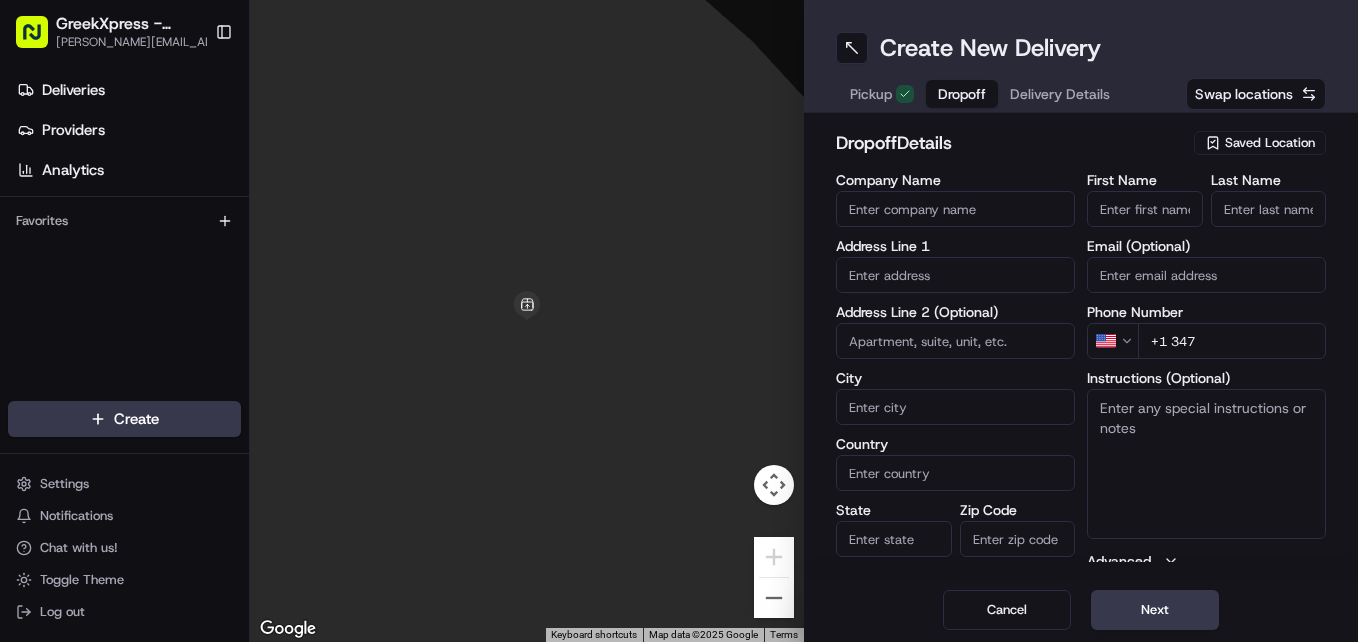 click on "First Name" at bounding box center [1145, 209] 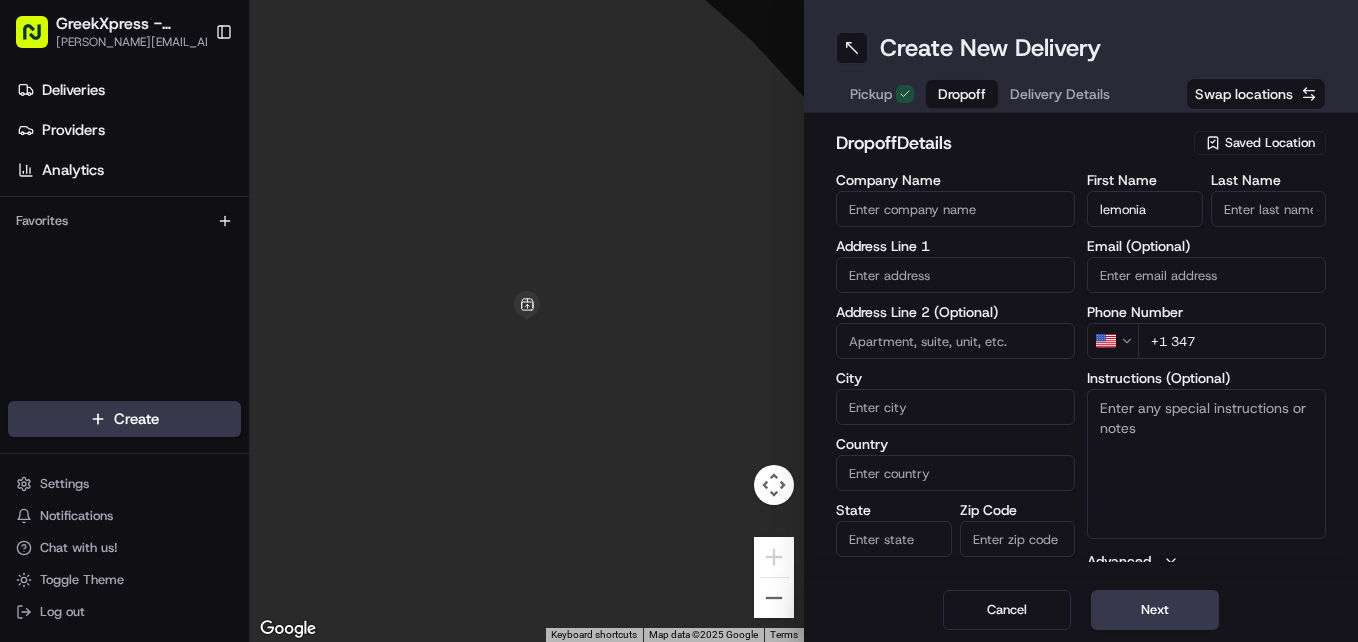 type on "lemonia" 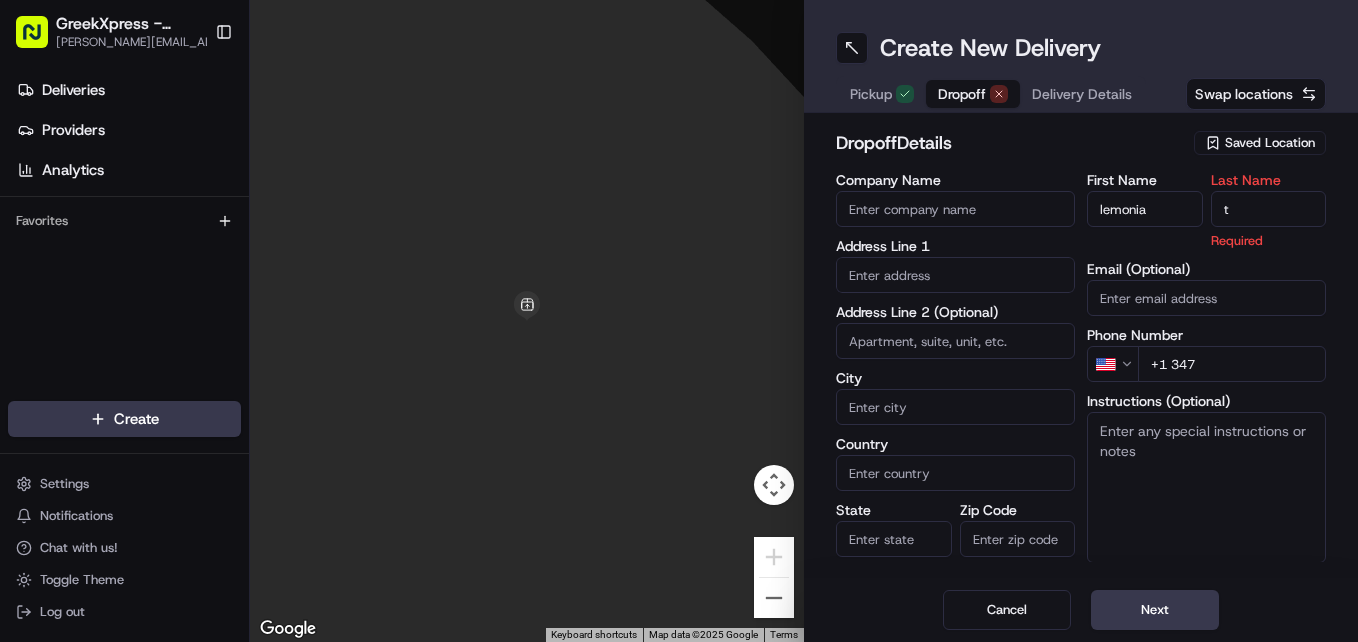 type on "t" 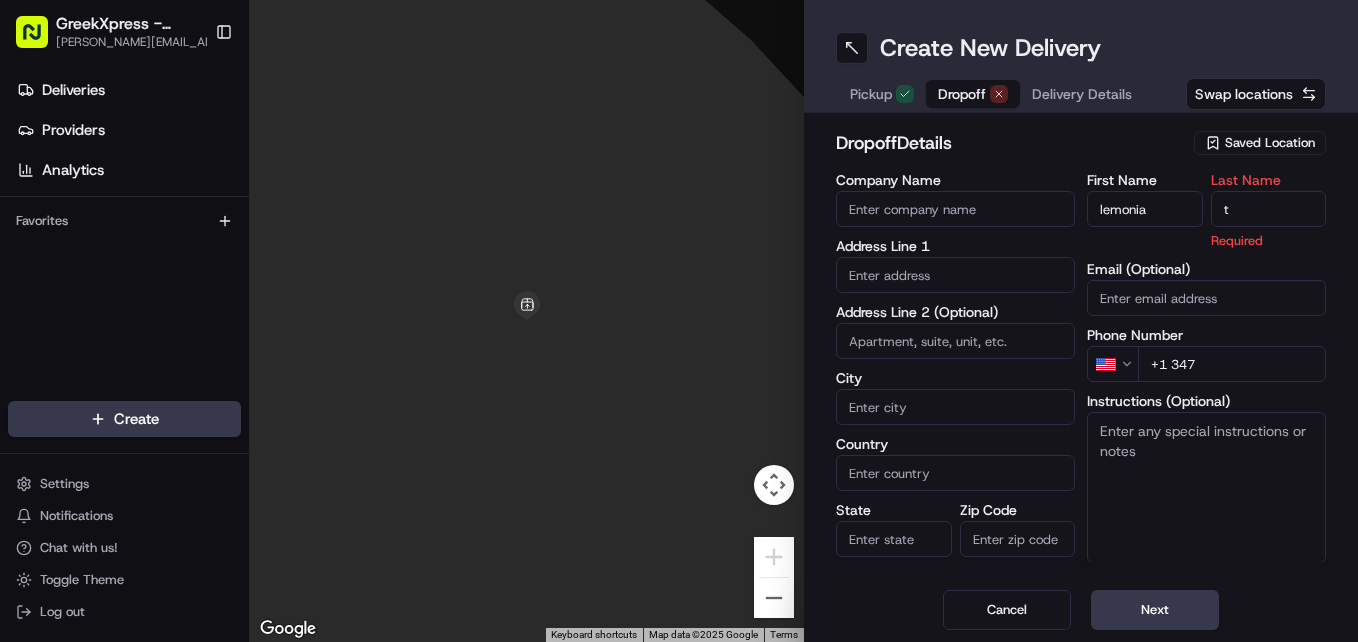 click at bounding box center (955, 275) 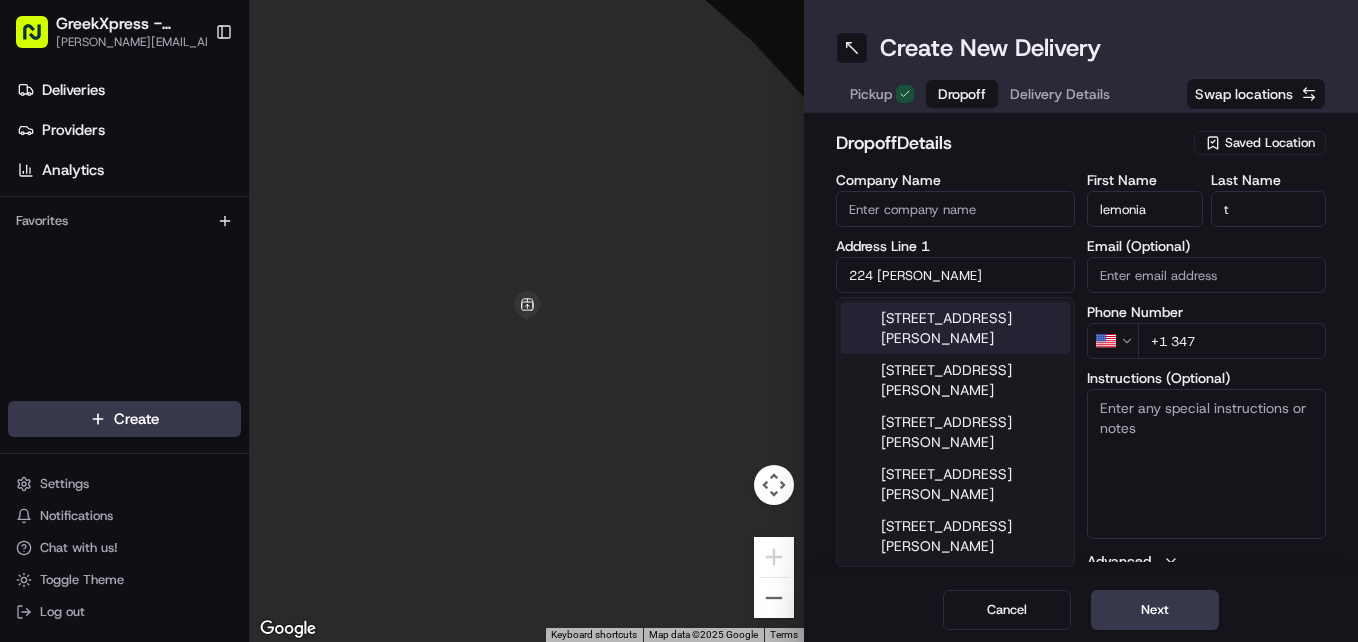 click on "[STREET_ADDRESS][PERSON_NAME]" at bounding box center [955, 328] 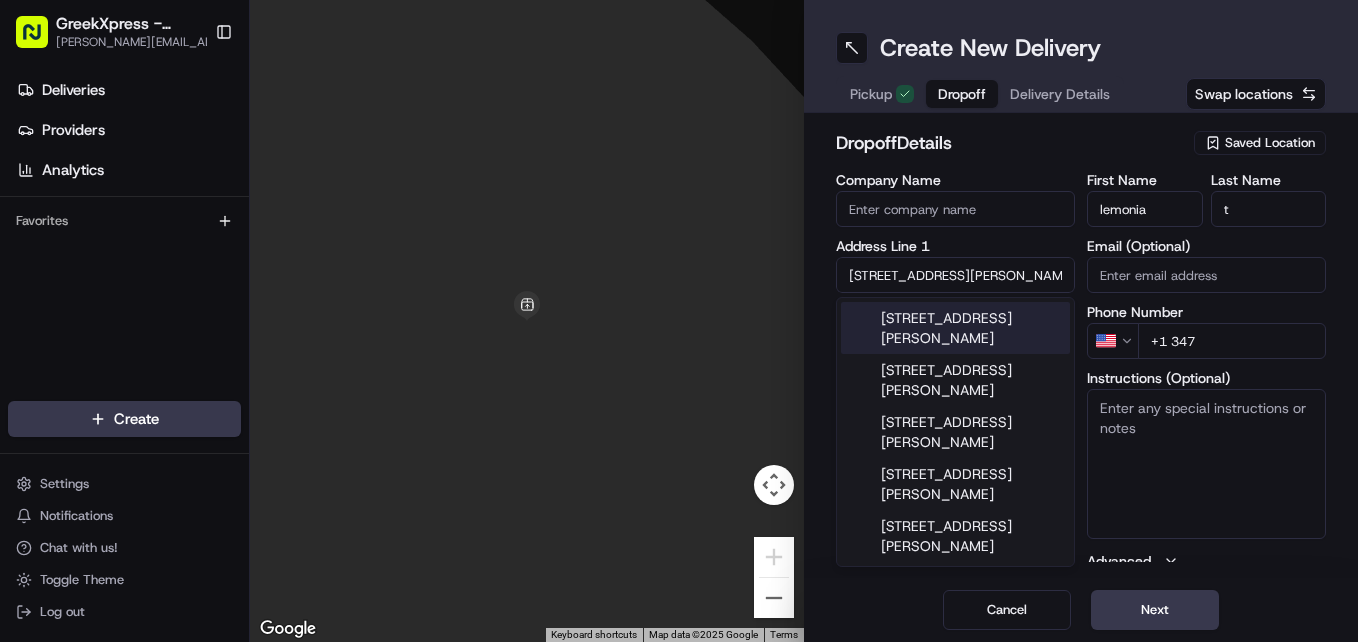 type on "[STREET_ADDRESS][PERSON_NAME]" 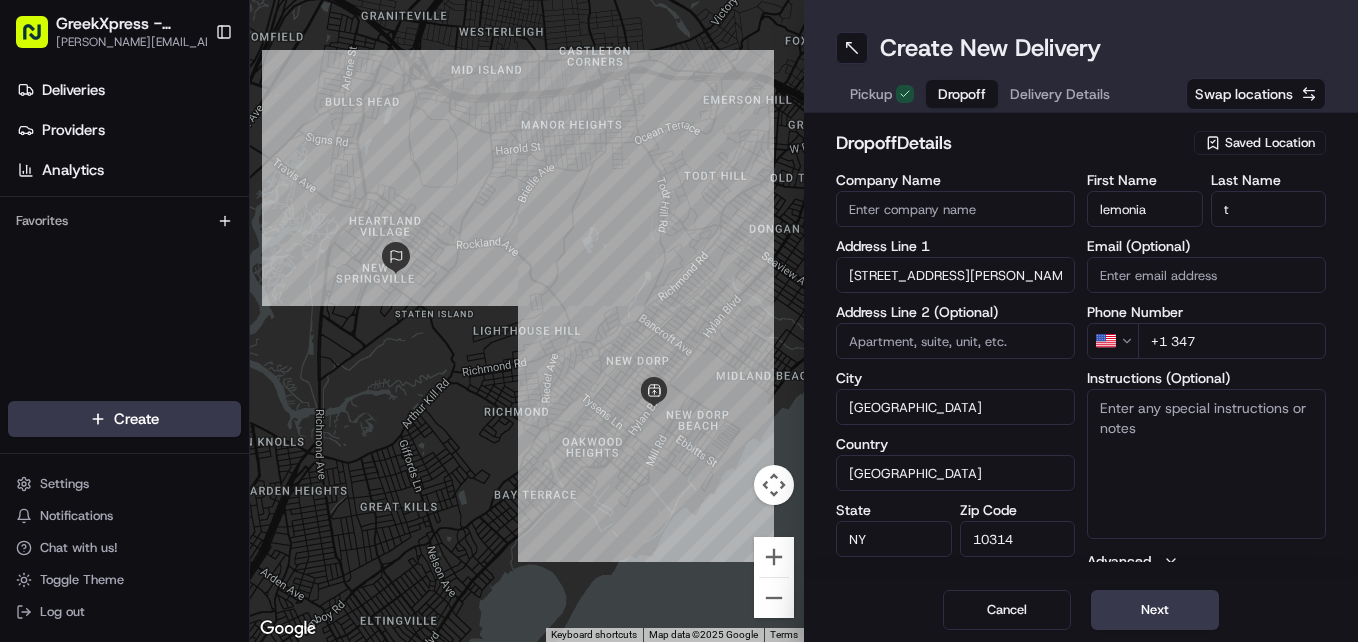 click on "+1 347" at bounding box center [1232, 341] 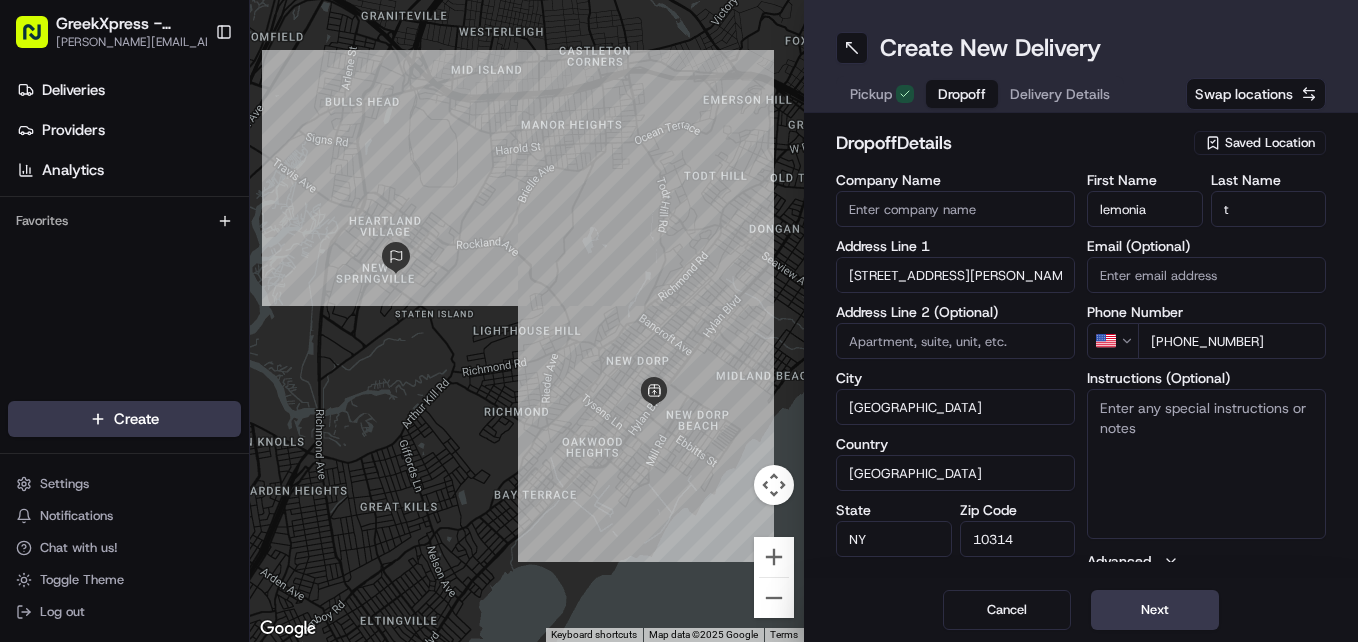 type on "[PHONE_NUMBER]" 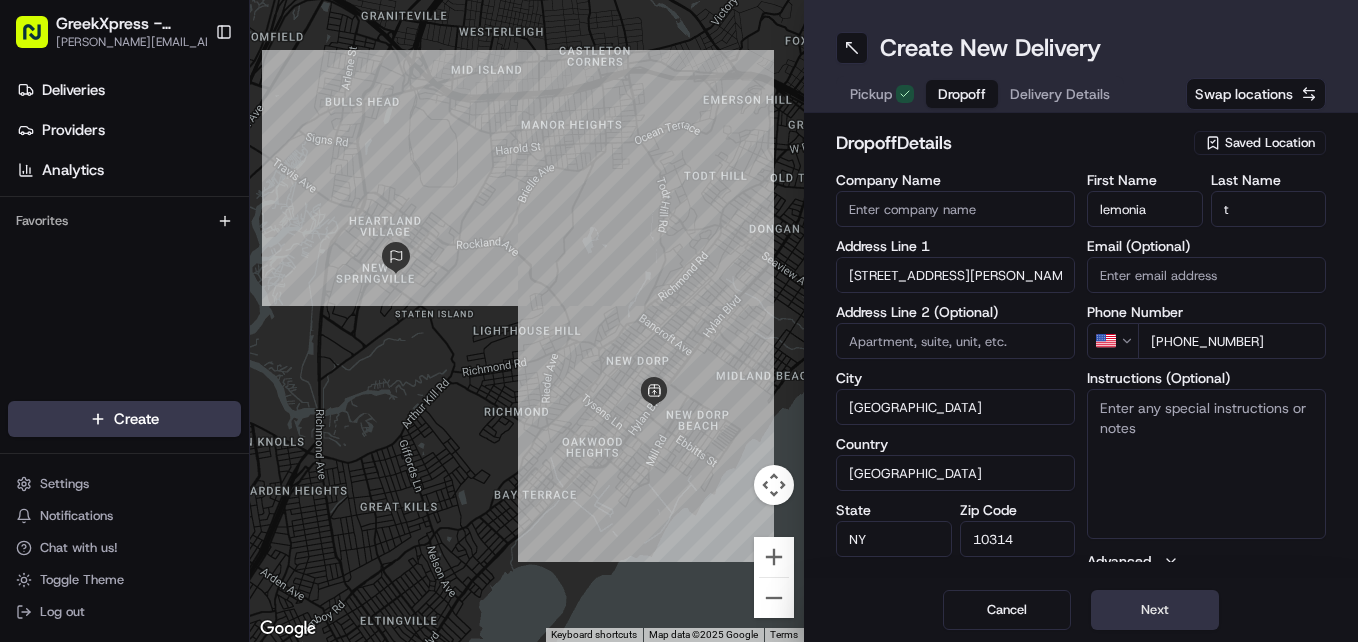 click on "Next" at bounding box center [1155, 610] 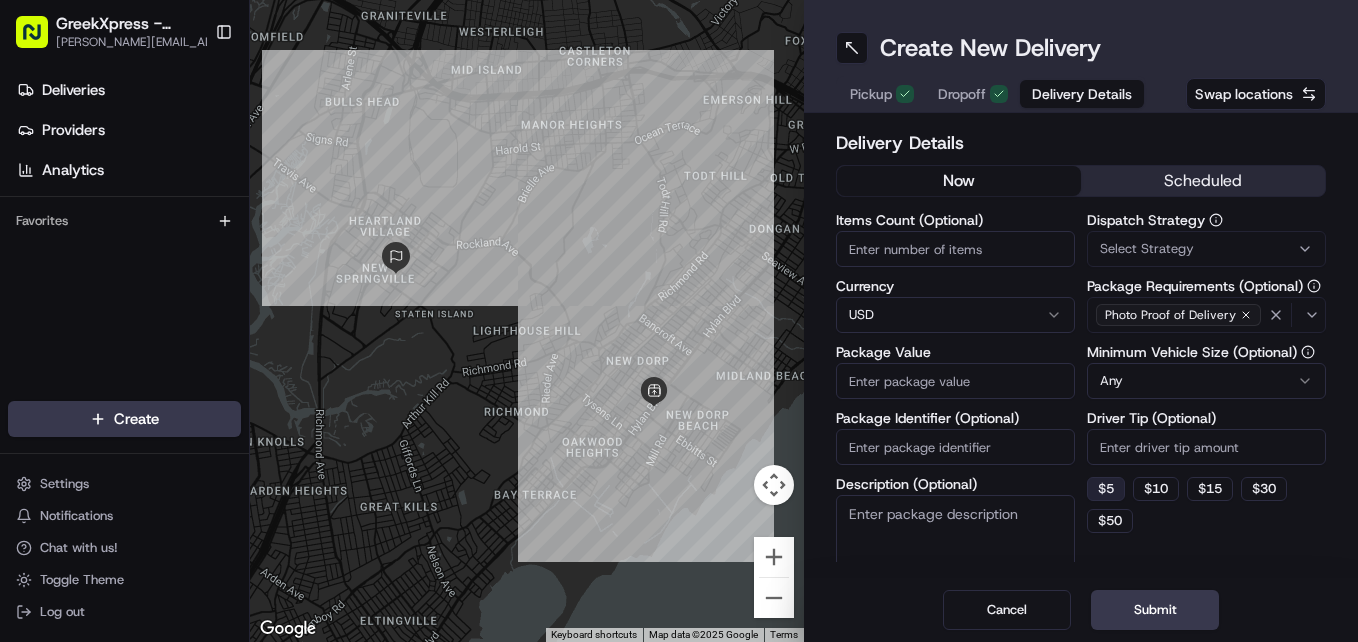 click on "$ 5" at bounding box center (1106, 489) 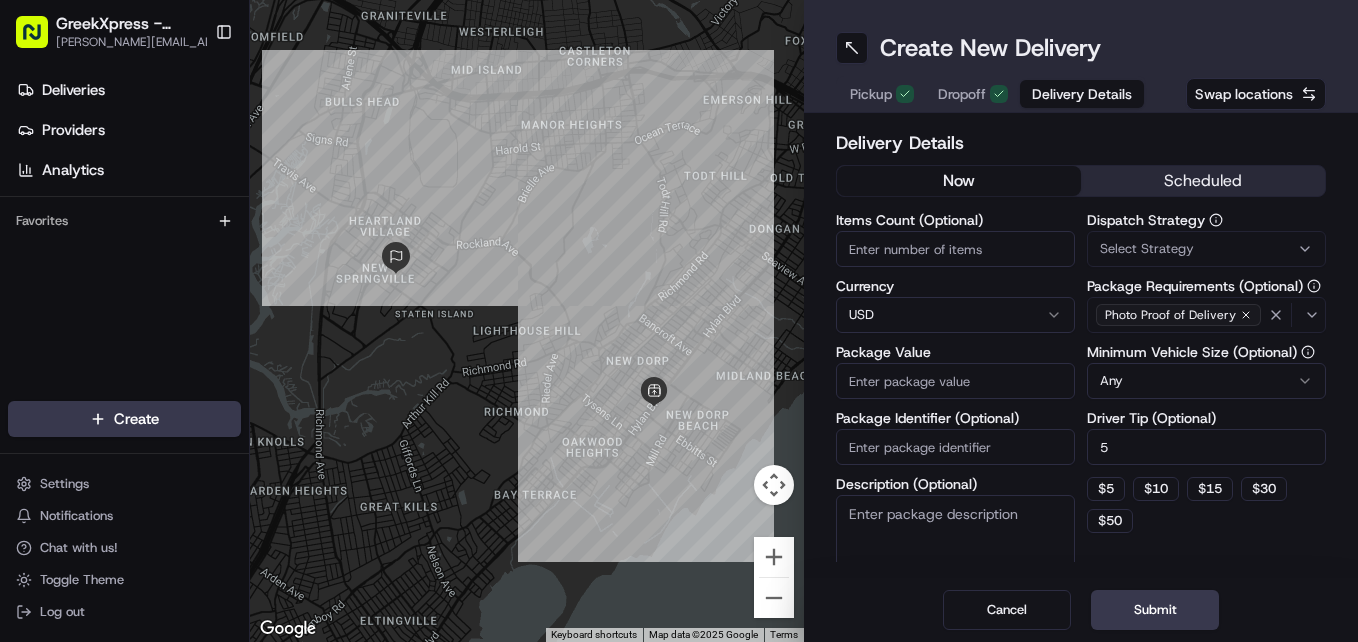 click on "Package Value" at bounding box center (955, 381) 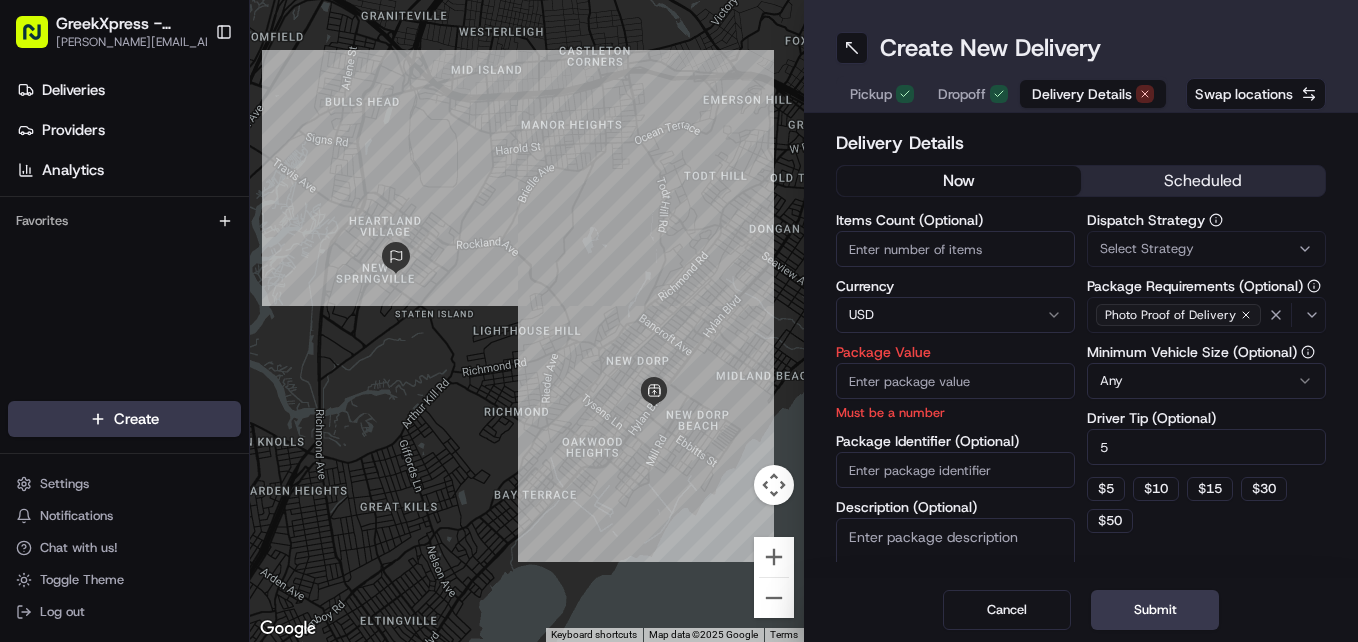 click on "Package Value" at bounding box center [955, 381] 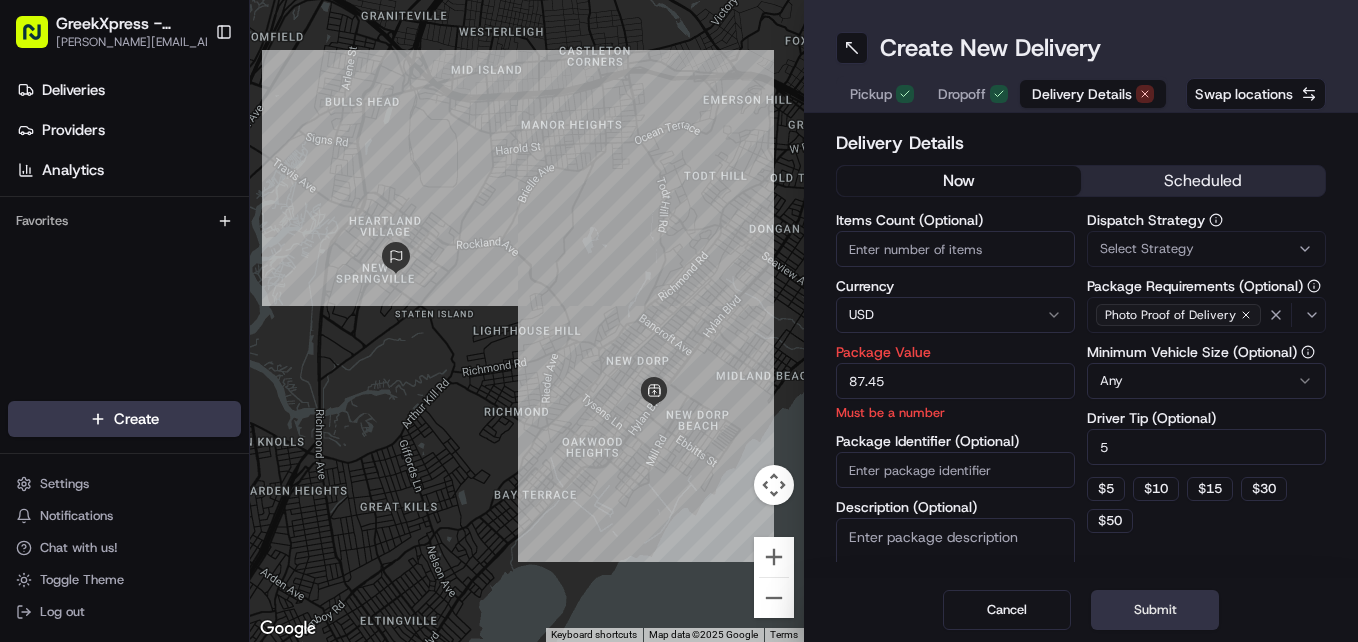 type on "87.45" 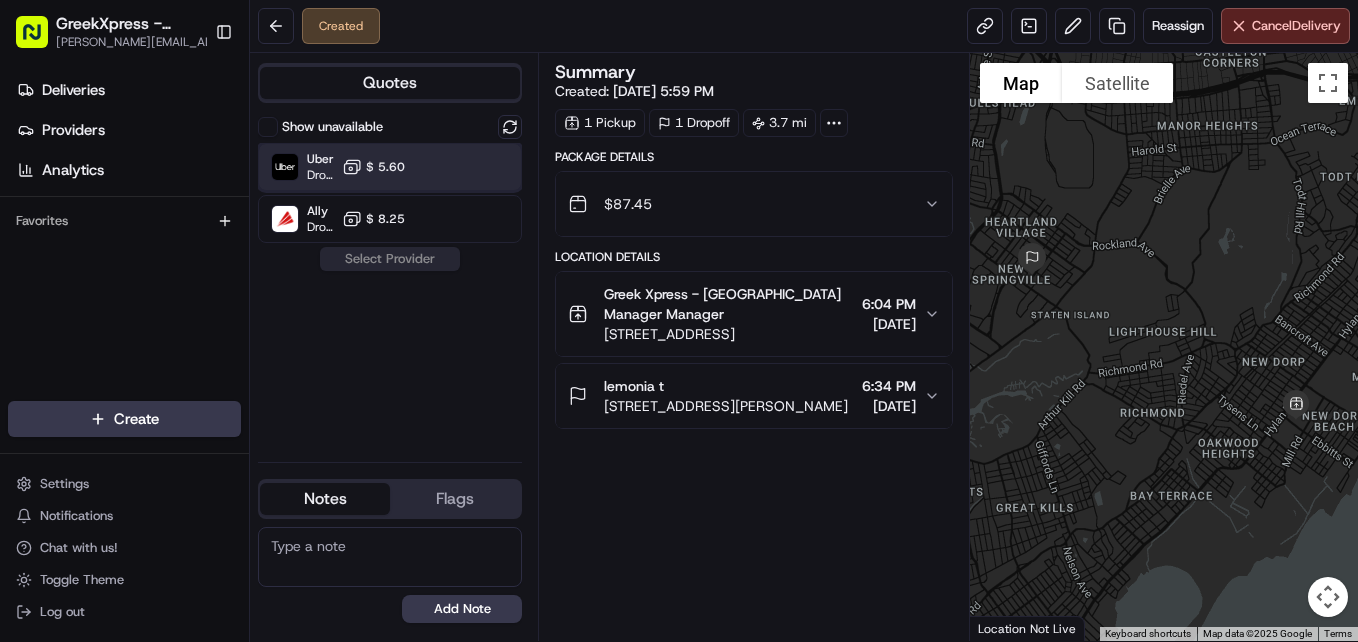 click on "Uber Dropoff ETA   35 minutes $   5.60" at bounding box center [390, 167] 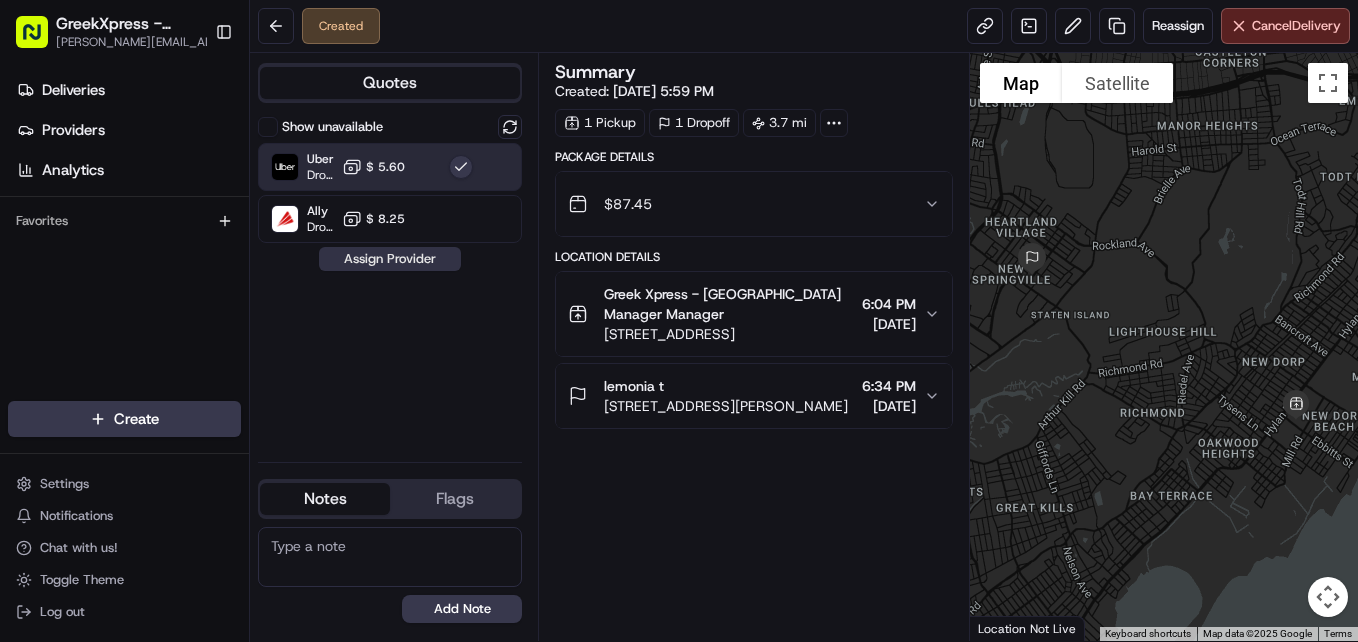 click on "Assign Provider" at bounding box center (390, 259) 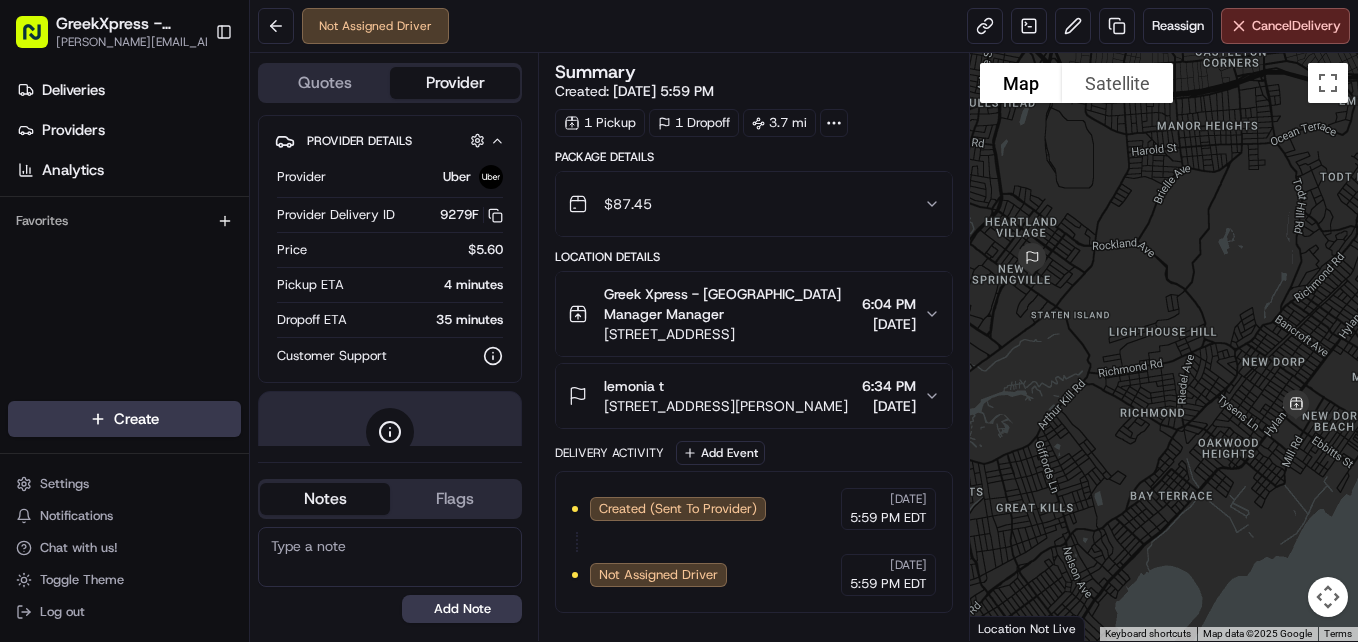 click on "GreekXpress - Staten Island [EMAIL_ADDRESS][DOMAIN_NAME] Toggle Sidebar Deliveries Providers Analytics Favorites Main Menu Members & Organization Organization Users Roles Preferences Customization Tracking Orchestration Automations Dispatch Strategy Locations Pickup Locations Dropoff Locations Billing Billing Refund Requests Integrations Notification Triggers Webhooks API Keys Request Logs Create Settings Notifications Chat with us! Toggle Theme Log out Not Assigned Driver Reassign Cancel  Delivery Quotes Provider Provider Details Hidden ( 1 ) Provider Uber   Provider Delivery ID 9279F Copy  del__xxgoh58TjKzQihKFhknnw 9279F Price $5.60 Pickup ETA 4 minutes Dropoff ETA 35 minutes Customer Support Driver information is not available yet. Notes Flags [PERSON_NAME][EMAIL_ADDRESS][DOMAIN_NAME] [PERSON_NAME][EMAIL_ADDRESS][DOMAIN_NAME] Add Note [PERSON_NAME][EMAIL_ADDRESS][DOMAIN_NAME] [PERSON_NAME][EMAIL_ADDRESS][DOMAIN_NAME] Add Flag Summary Created:   [DATE] 5:59 PM 1   Pickup 1   Dropoff 3.7 mi Package Details $ 87.45 Location Details Greek Xpress - [GEOGRAPHIC_DATA] Manager Manager +" at bounding box center (679, 321) 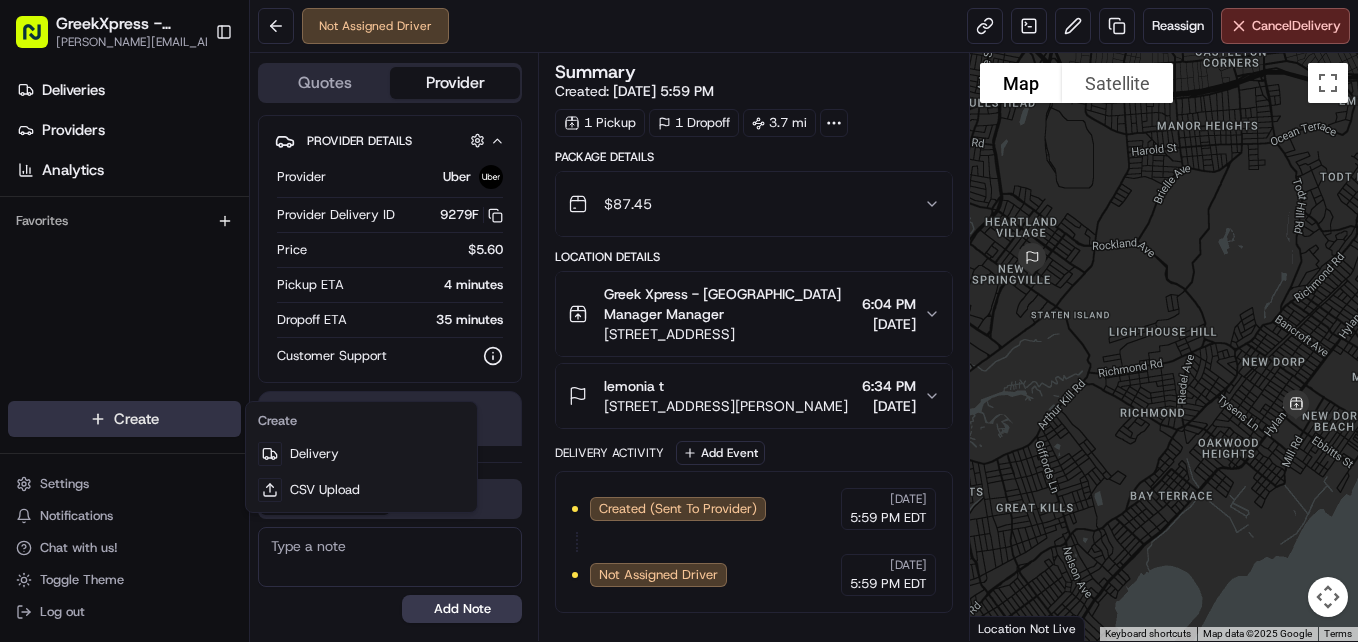 click on "Create" at bounding box center (361, 421) 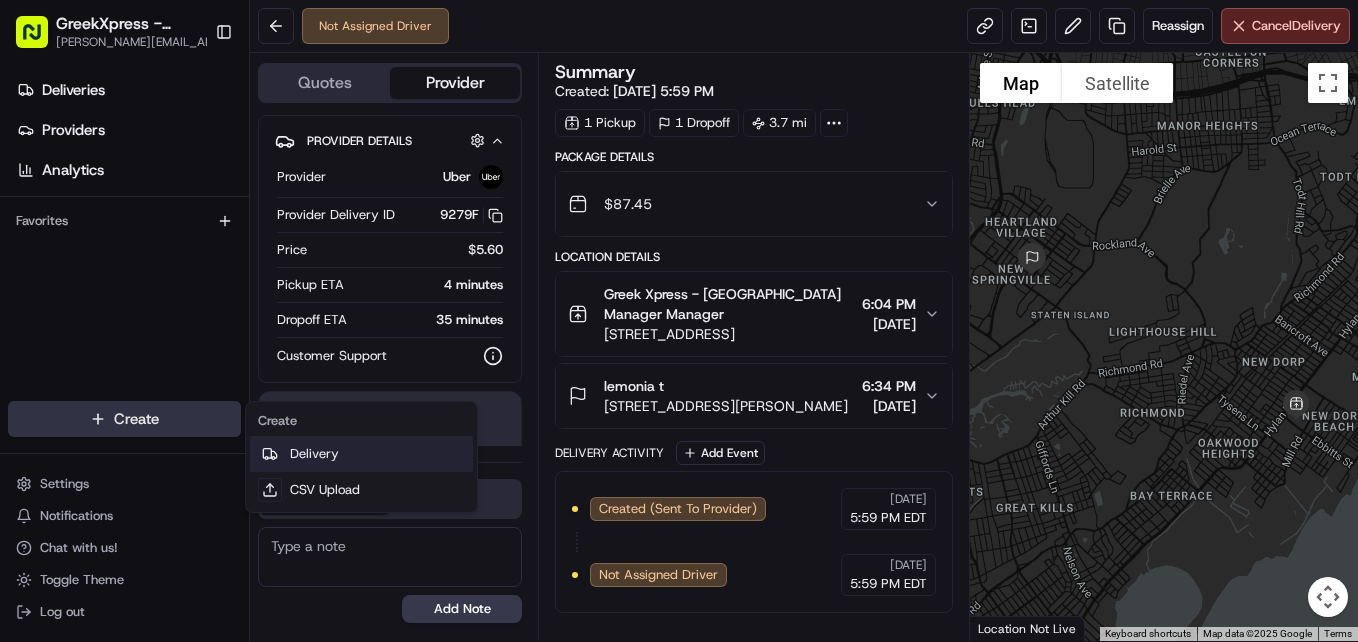 click on "Delivery" at bounding box center [361, 454] 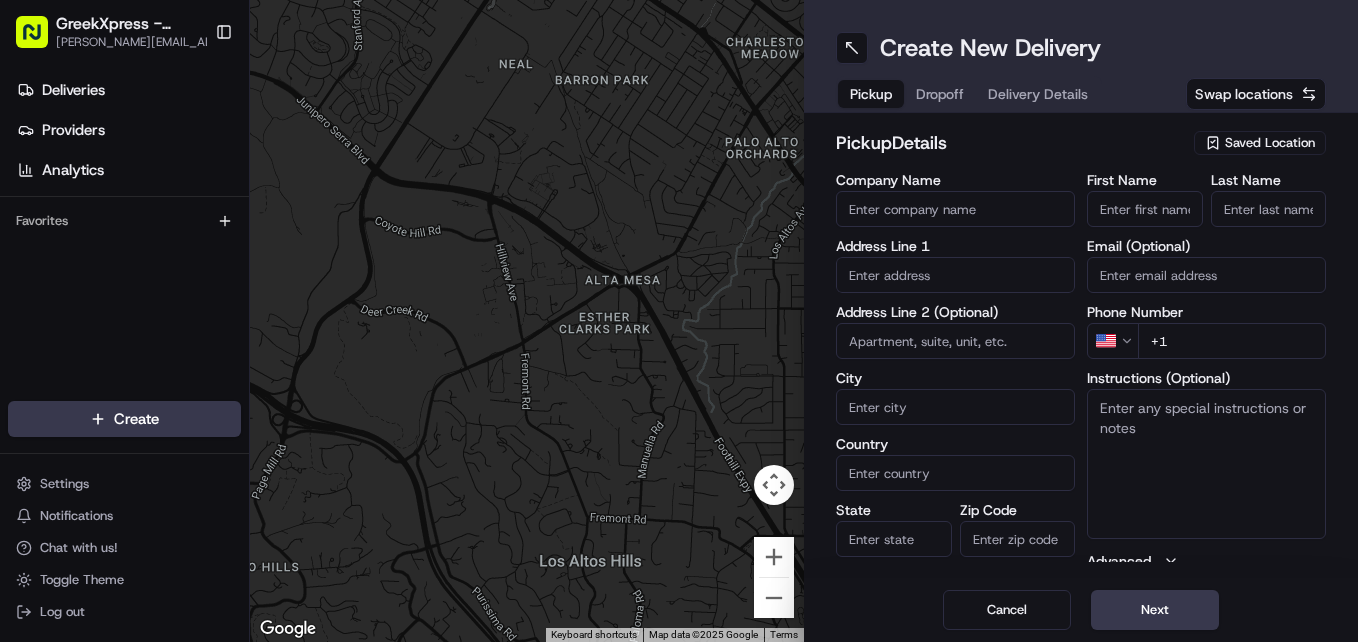 click on "Saved Location" at bounding box center (1270, 143) 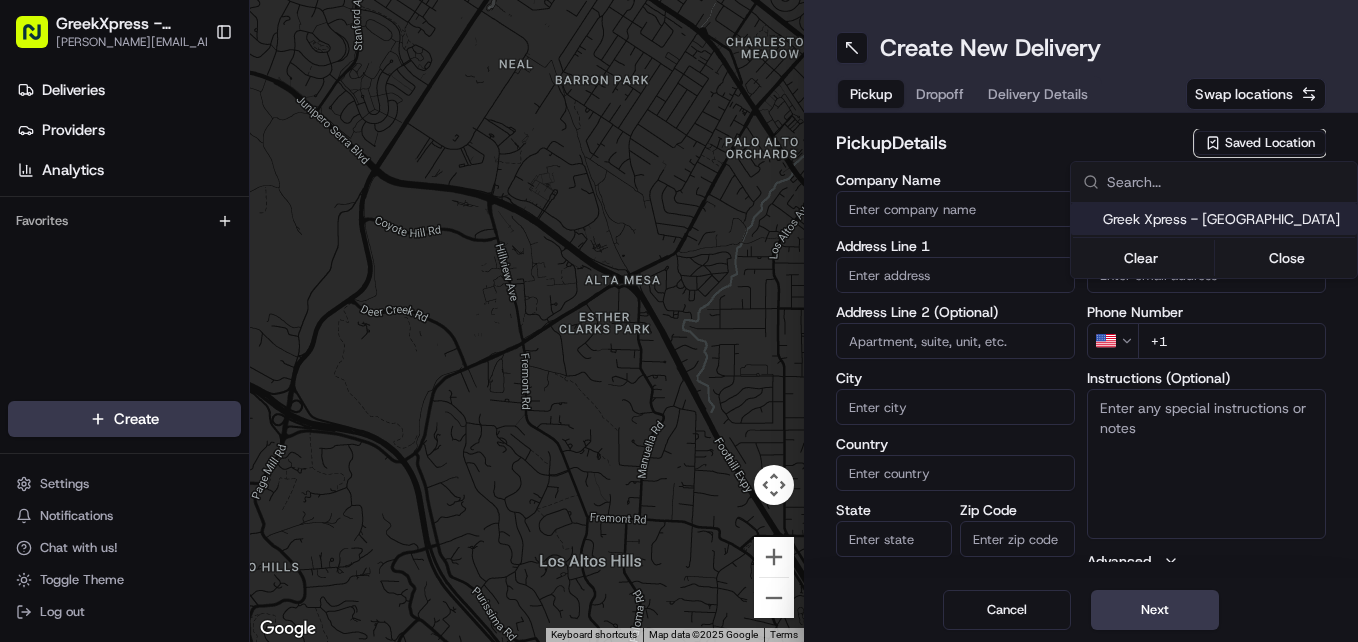 click on "Greek Xpress - [GEOGRAPHIC_DATA]" at bounding box center [1226, 219] 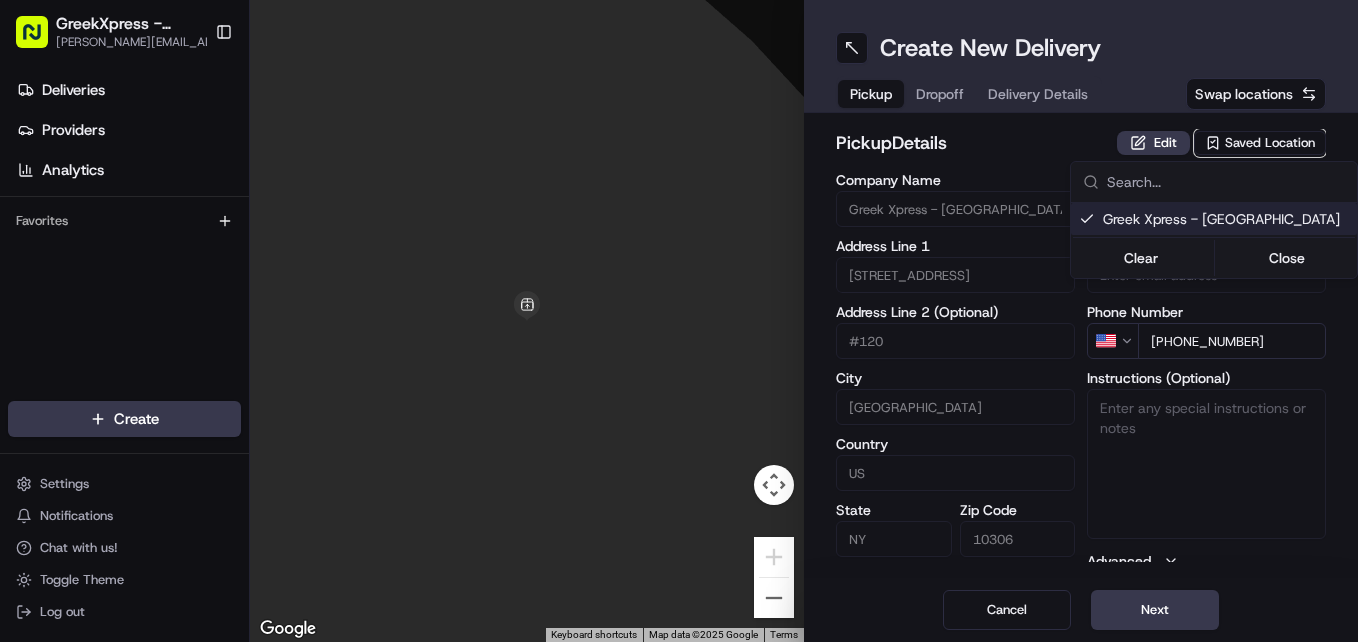 click on "GreekXpress - Staten Island [EMAIL_ADDRESS][DOMAIN_NAME] Toggle Sidebar Deliveries Providers Analytics Favorites Main Menu Members & Organization Organization Users Roles Preferences Customization Tracking Orchestration Automations Dispatch Strategy Locations Pickup Locations Dropoff Locations Billing Billing Refund Requests Integrations Notification Triggers Webhooks API Keys Request Logs Create Settings Notifications Chat with us! Toggle Theme Log out To navigate the map with touch gestures double-tap and hold your finger on the map, then drag the map. ← Move left → Move right ↑ Move up ↓ Move down + Zoom in - Zoom out Home Jump left by 75% End Jump right by 75% Page Up Jump up by 75% Page Down Jump down by 75% Keyboard shortcuts Map Data Map data ©2025 Google Map data ©2025 Google 2 m  Click to toggle between metric and imperial units Terms Report a map error Create New Delivery Pickup Dropoff Delivery Details Swap locations pickup  Details  Edit Saved Location Company Name #120 City [GEOGRAPHIC_DATA]" at bounding box center (679, 321) 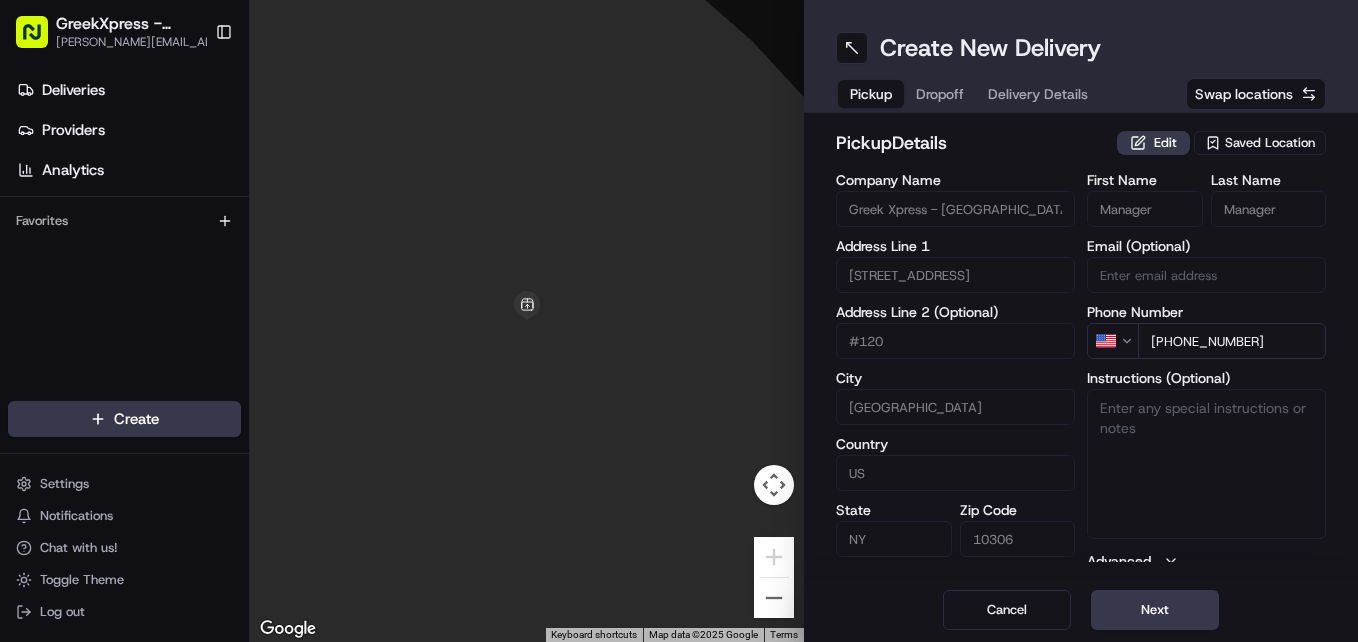 click on "Saved Location" at bounding box center [1270, 143] 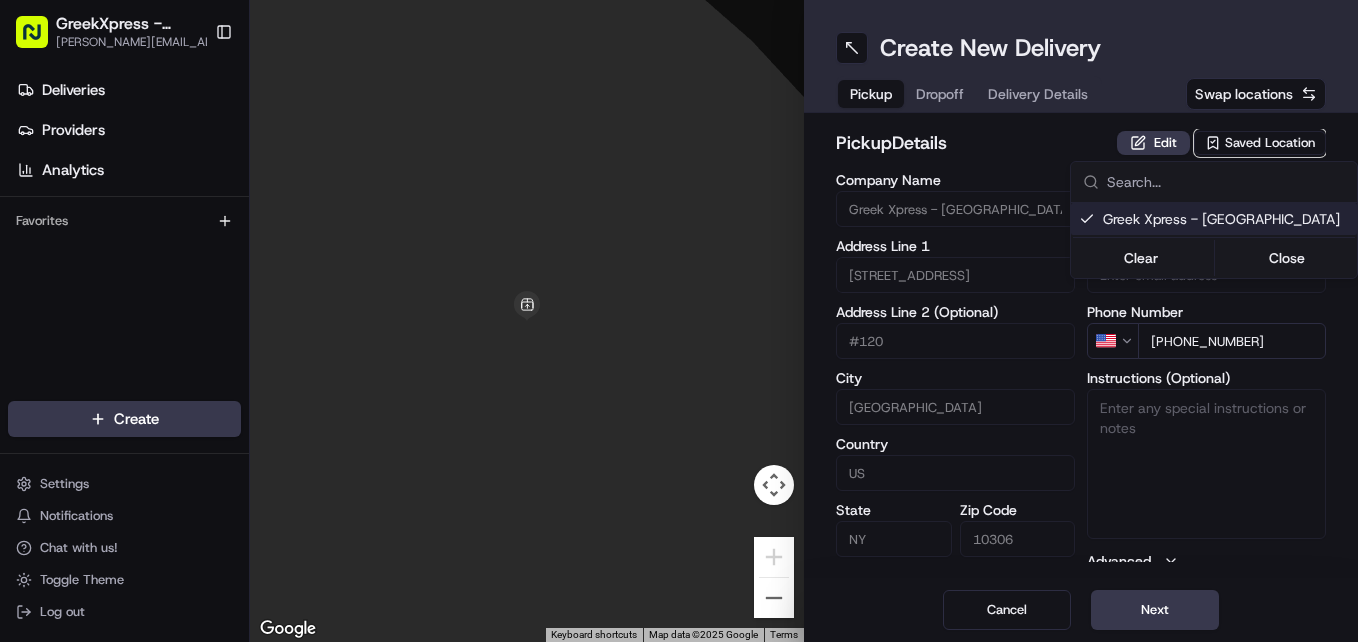 click on "GreekXpress - Staten Island [EMAIL_ADDRESS][DOMAIN_NAME] Toggle Sidebar Deliveries Providers Analytics Favorites Main Menu Members & Organization Organization Users Roles Preferences Customization Tracking Orchestration Automations Dispatch Strategy Locations Pickup Locations Dropoff Locations Billing Billing Refund Requests Integrations Notification Triggers Webhooks API Keys Request Logs Create Settings Notifications Chat with us! Toggle Theme Log out To navigate the map with touch gestures double-tap and hold your finger on the map, then drag the map. ← Move left → Move right ↑ Move up ↓ Move down + Zoom in - Zoom out Home Jump left by 75% End Jump right by 75% Page Up Jump up by 75% Page Down Jump down by 75% Keyboard shortcuts Map Data Map data ©2025 Google Map data ©2025 Google 2 m  Click to toggle between metric and imperial units Terms Report a map error Create New Delivery Pickup Dropoff Delivery Details Swap locations pickup  Details  Edit Saved Location Company Name #120 City [GEOGRAPHIC_DATA]" at bounding box center (679, 321) 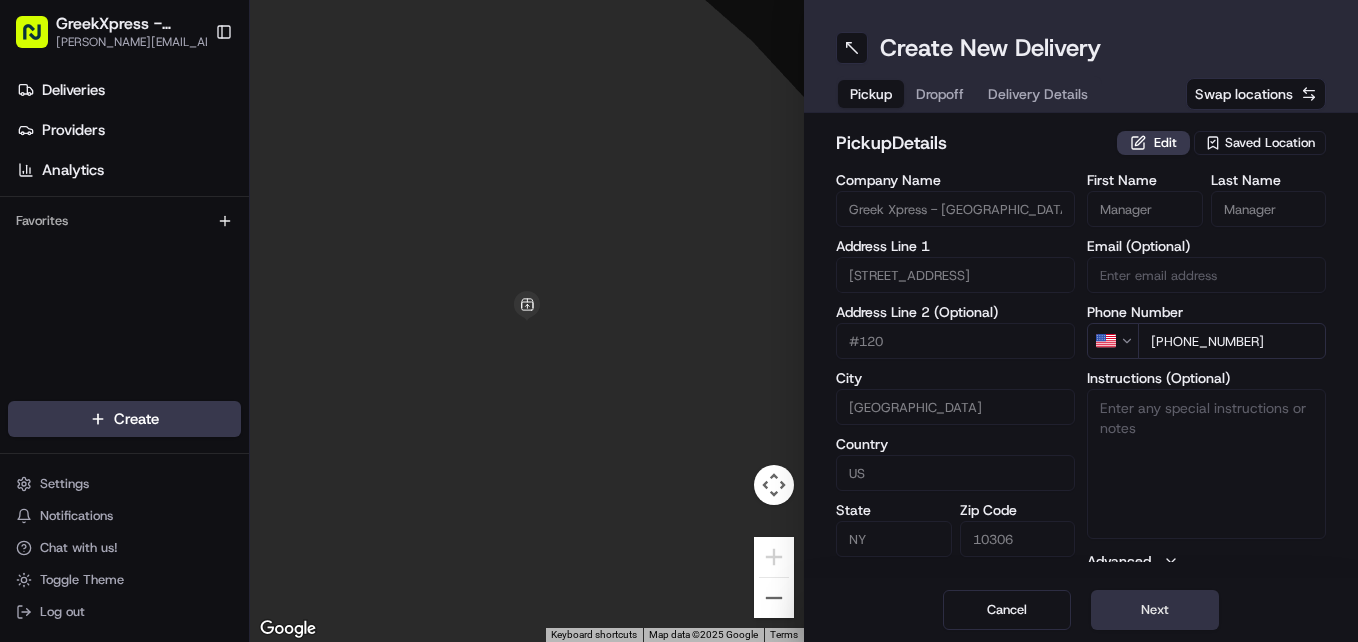 click on "Next" at bounding box center [1155, 610] 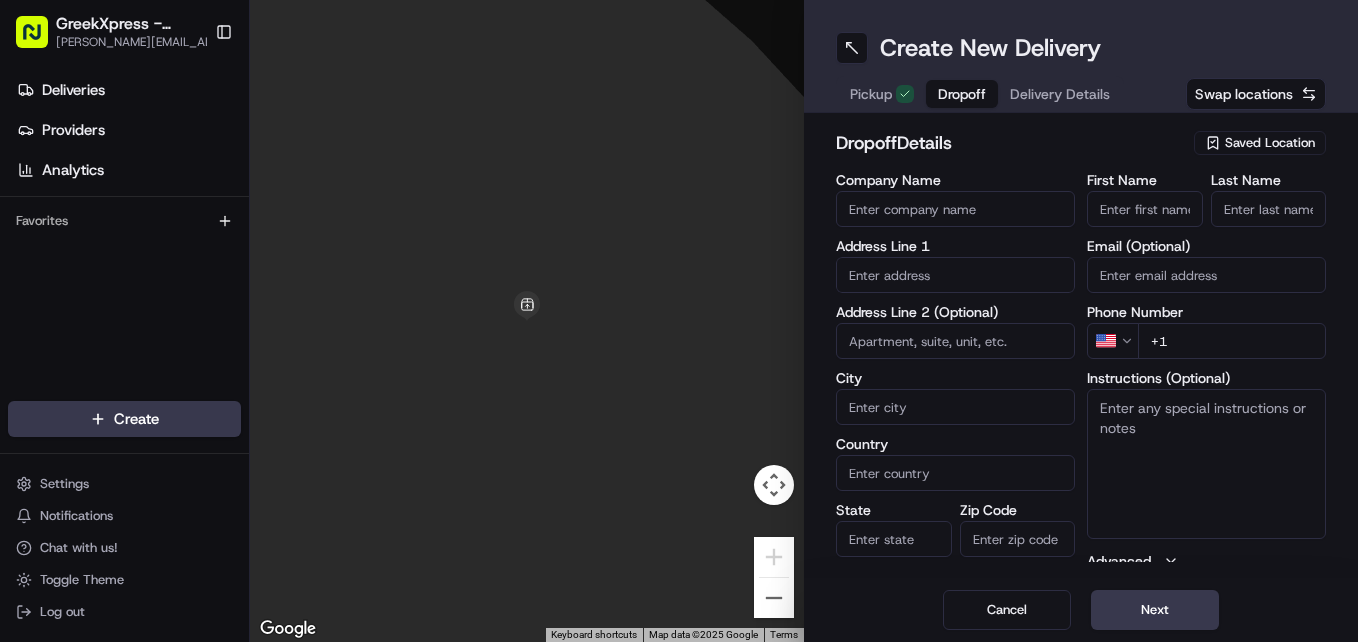 click on "First Name" at bounding box center [1145, 209] 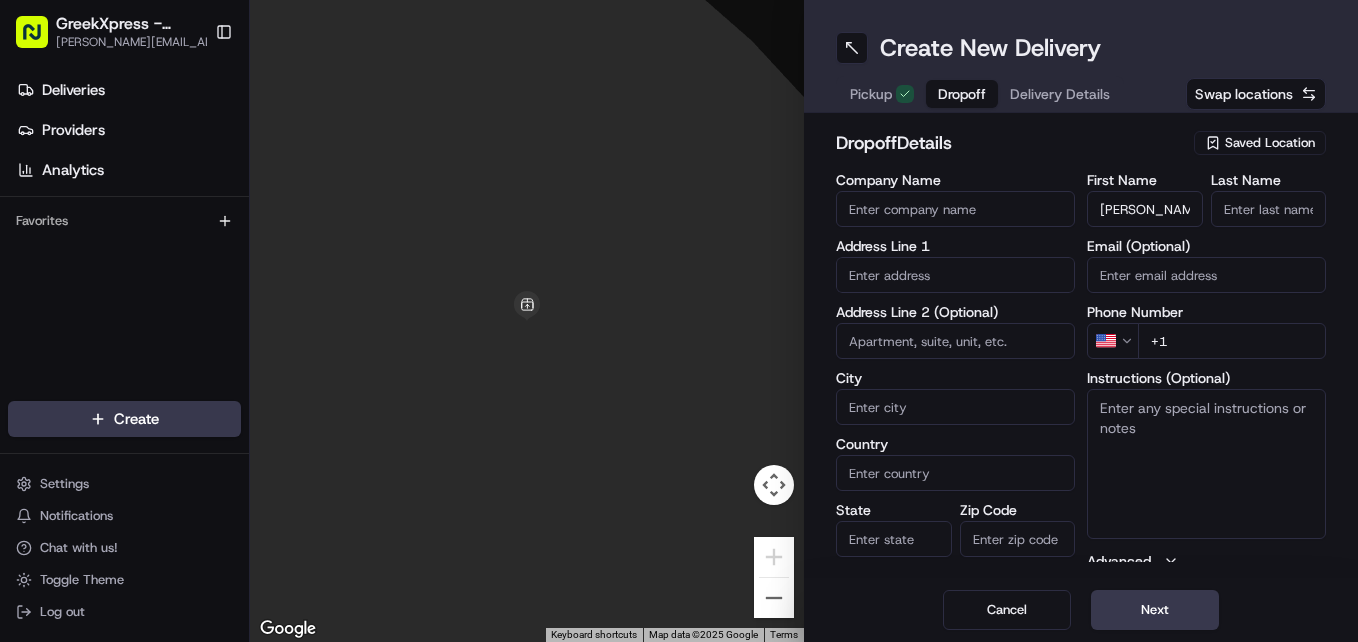 type on "[PERSON_NAME]" 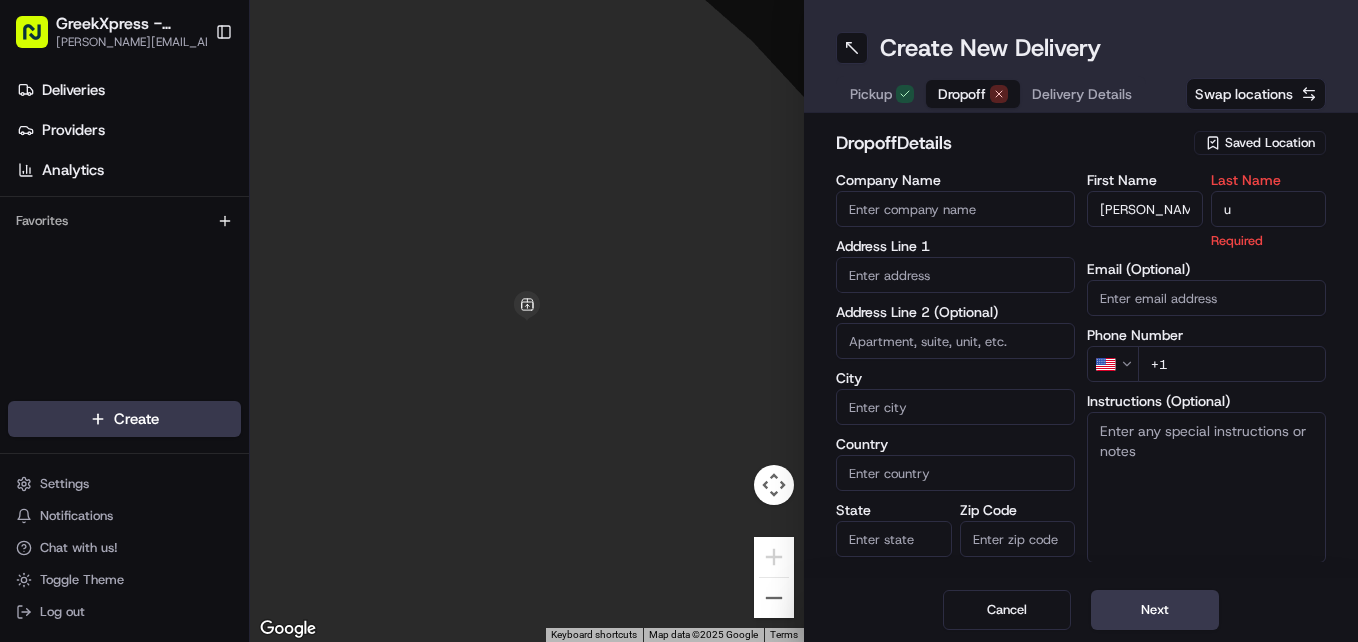 type on "u" 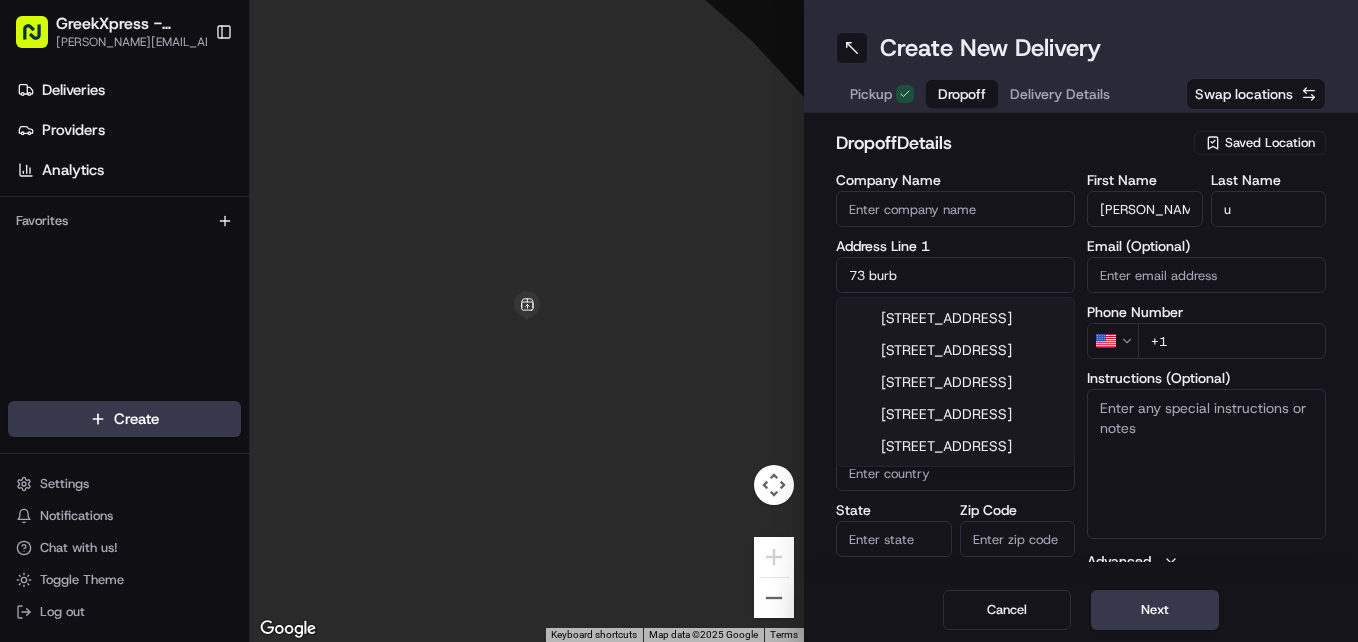 click on "[STREET_ADDRESS]" at bounding box center (955, 318) 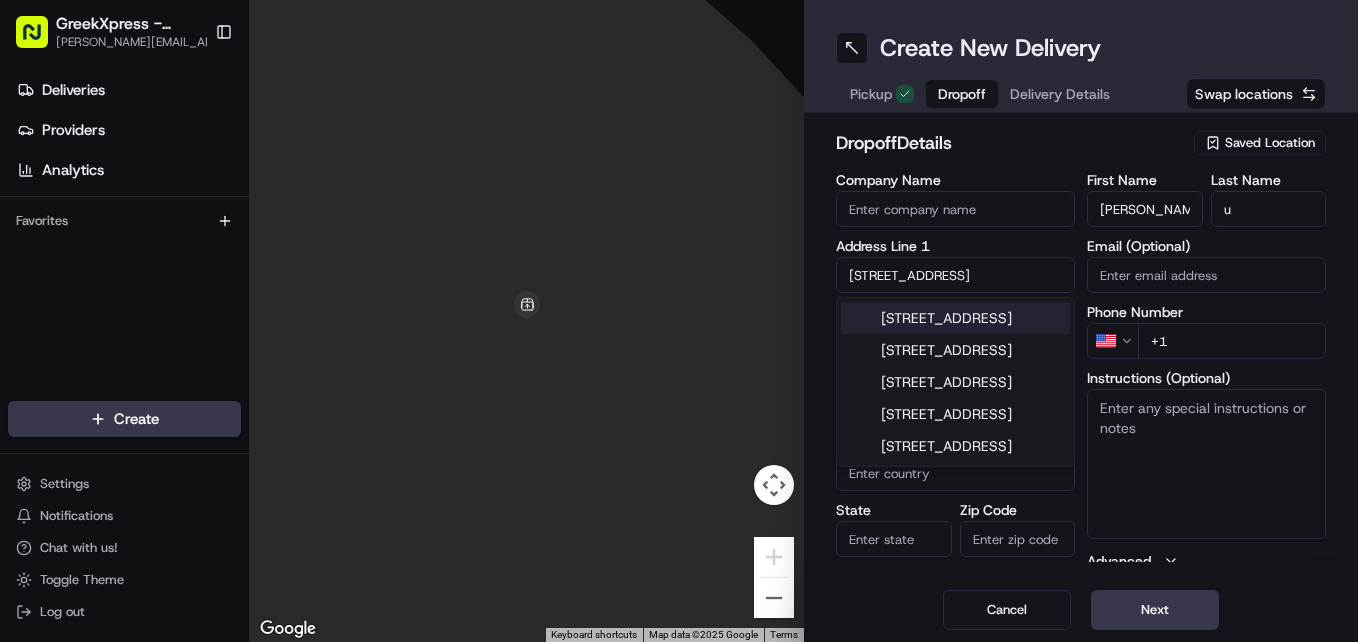 type on "[STREET_ADDRESS]" 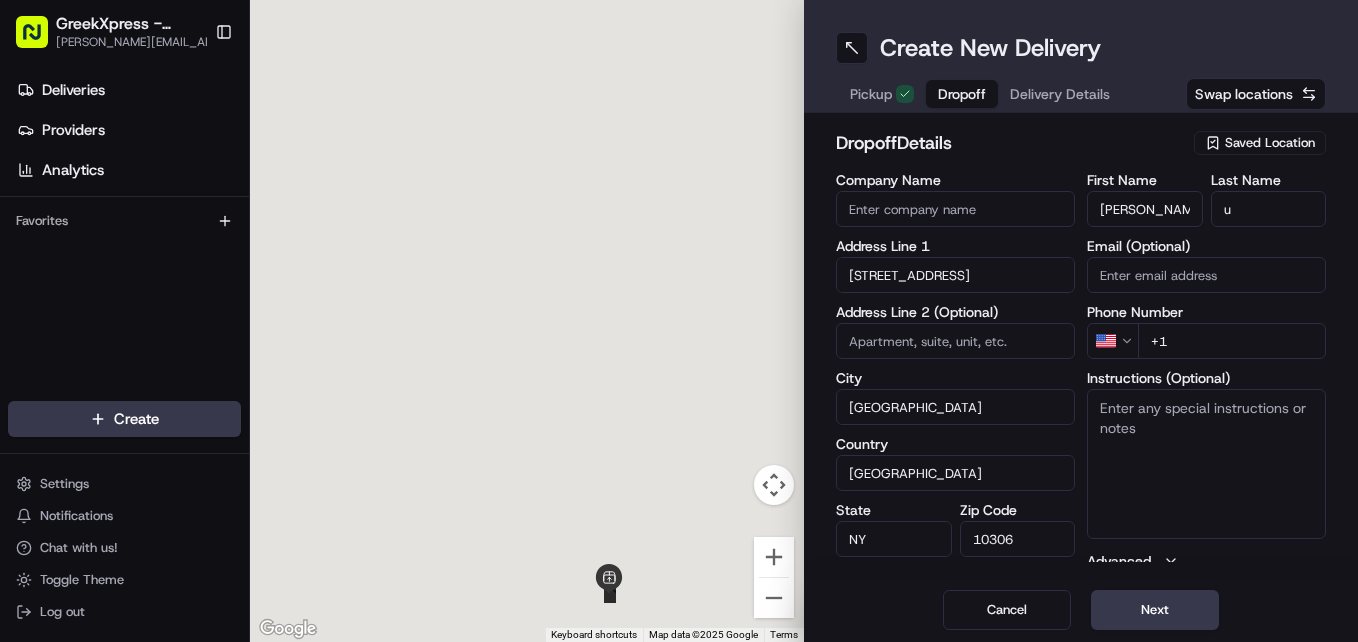 type on "[STREET_ADDRESS]" 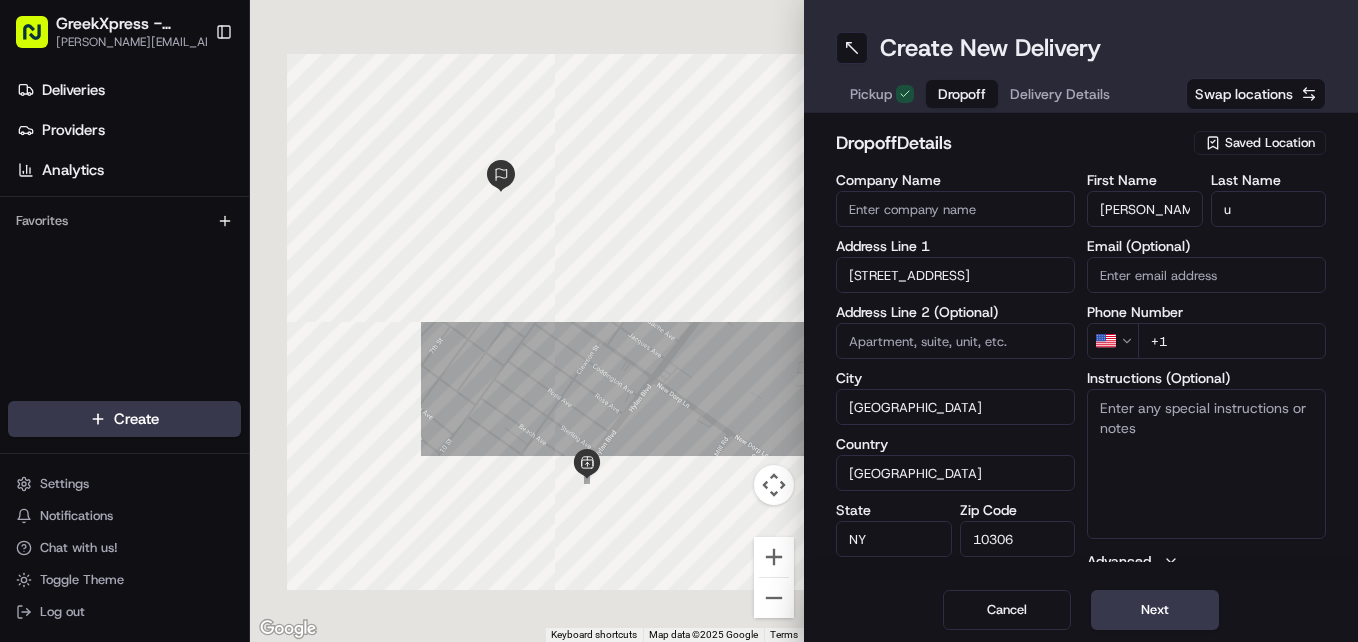 click on "+1" at bounding box center (1232, 341) 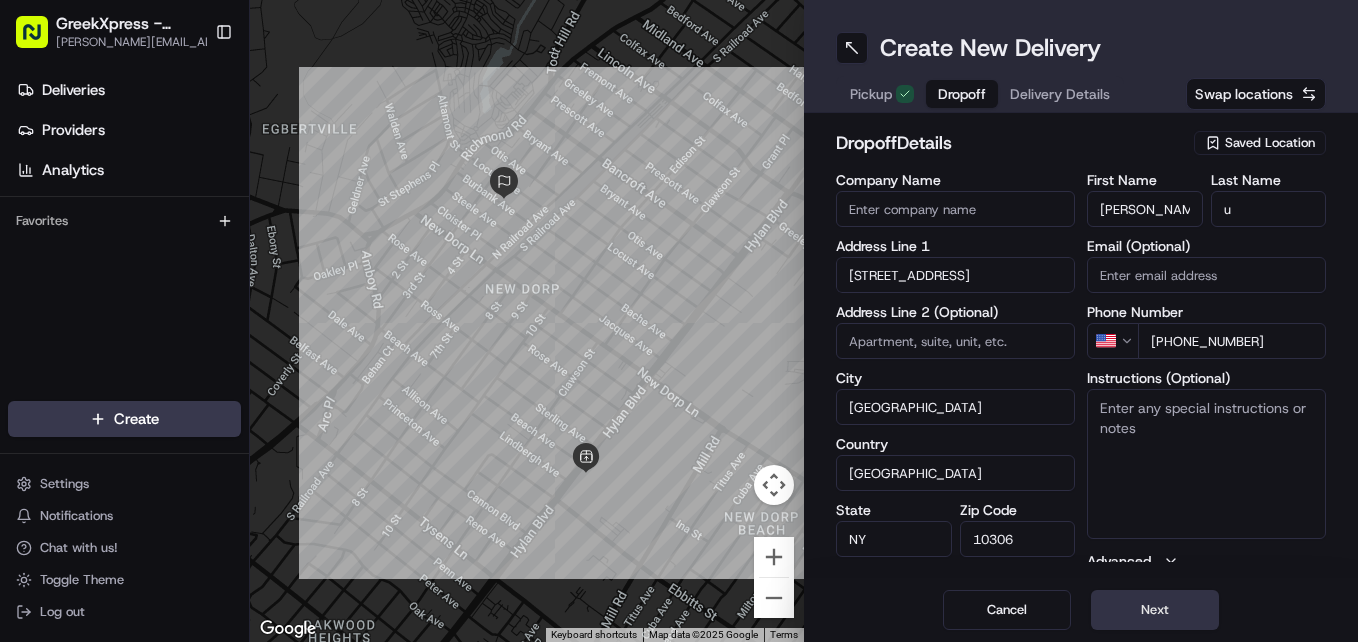 click on "Next" at bounding box center [1155, 610] 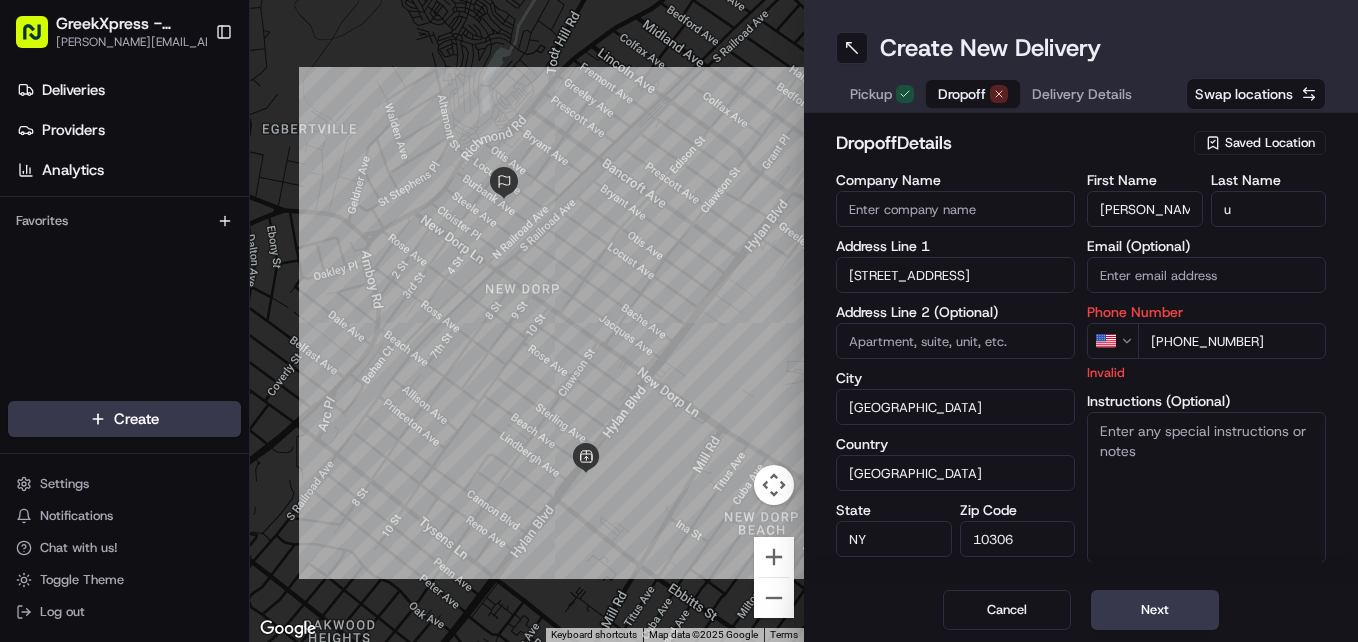 click on "[PHONE_NUMBER]" at bounding box center [1232, 341] 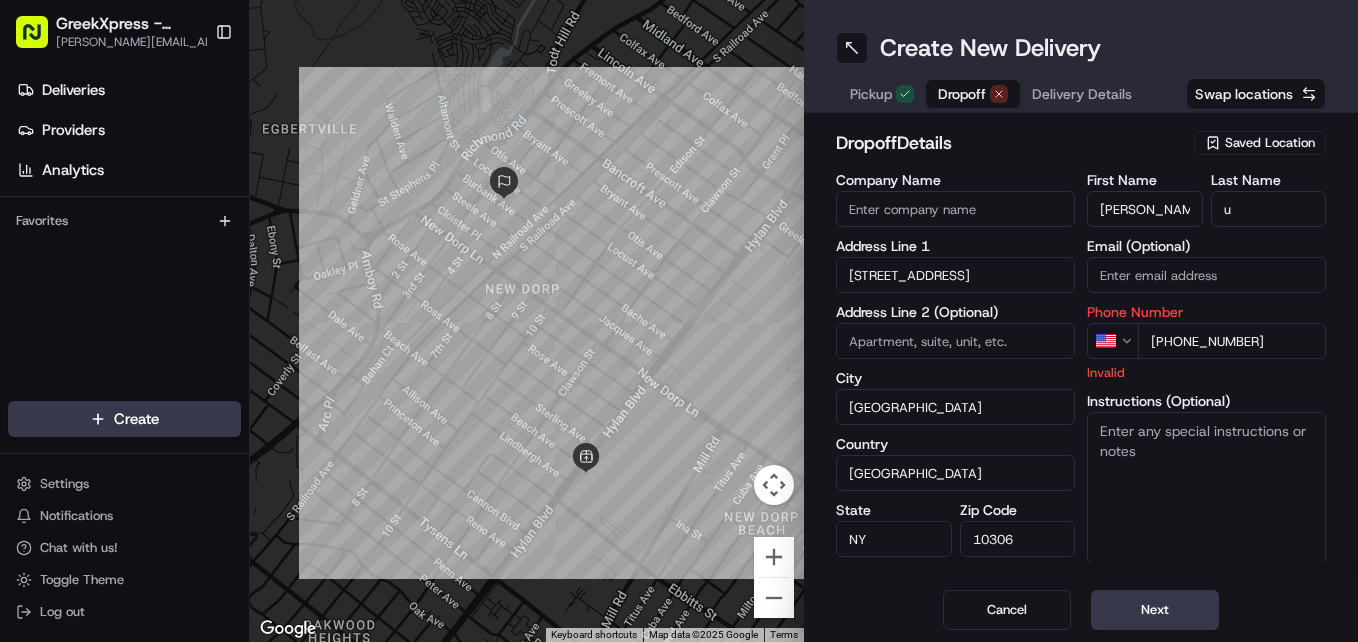 type on "[PHONE_NUMBER]" 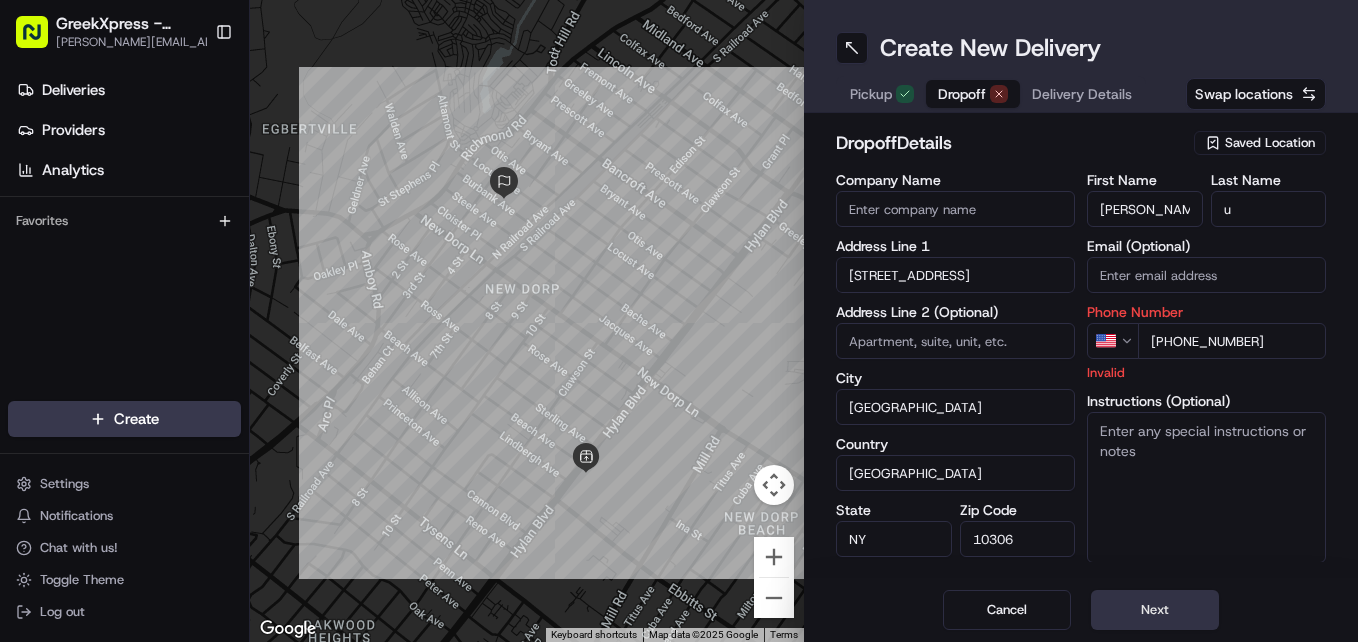 click on "Next" at bounding box center [1155, 610] 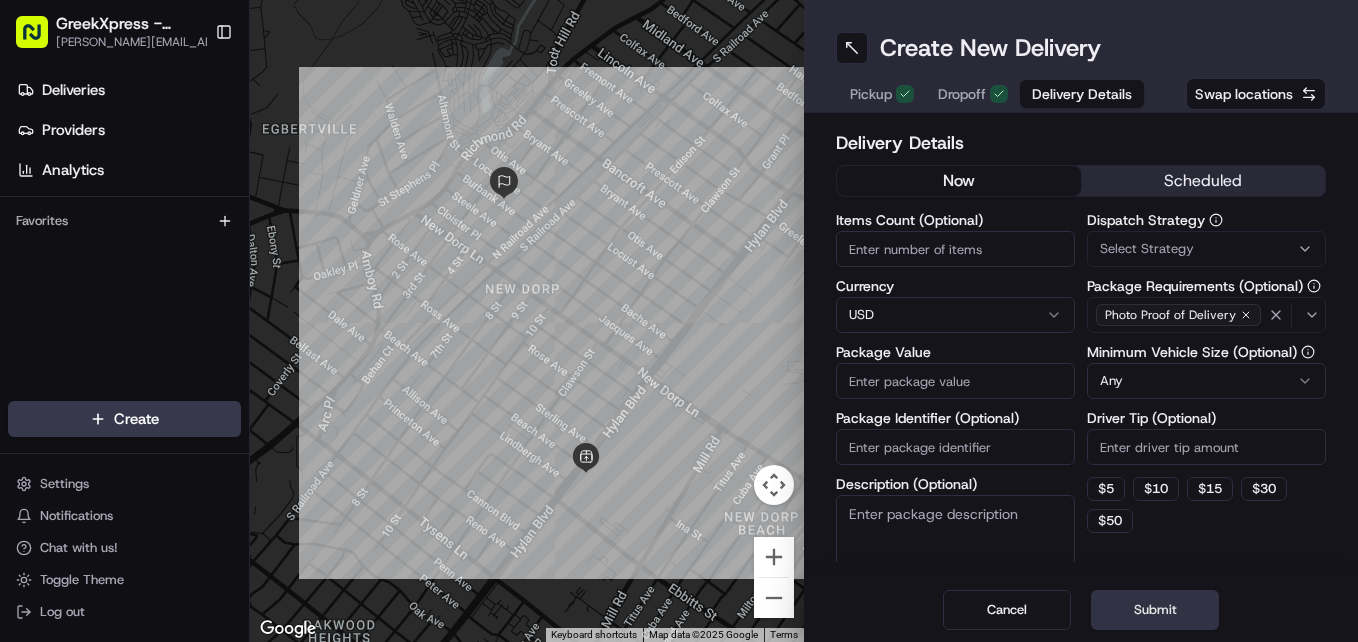click on "Submit" at bounding box center [1155, 610] 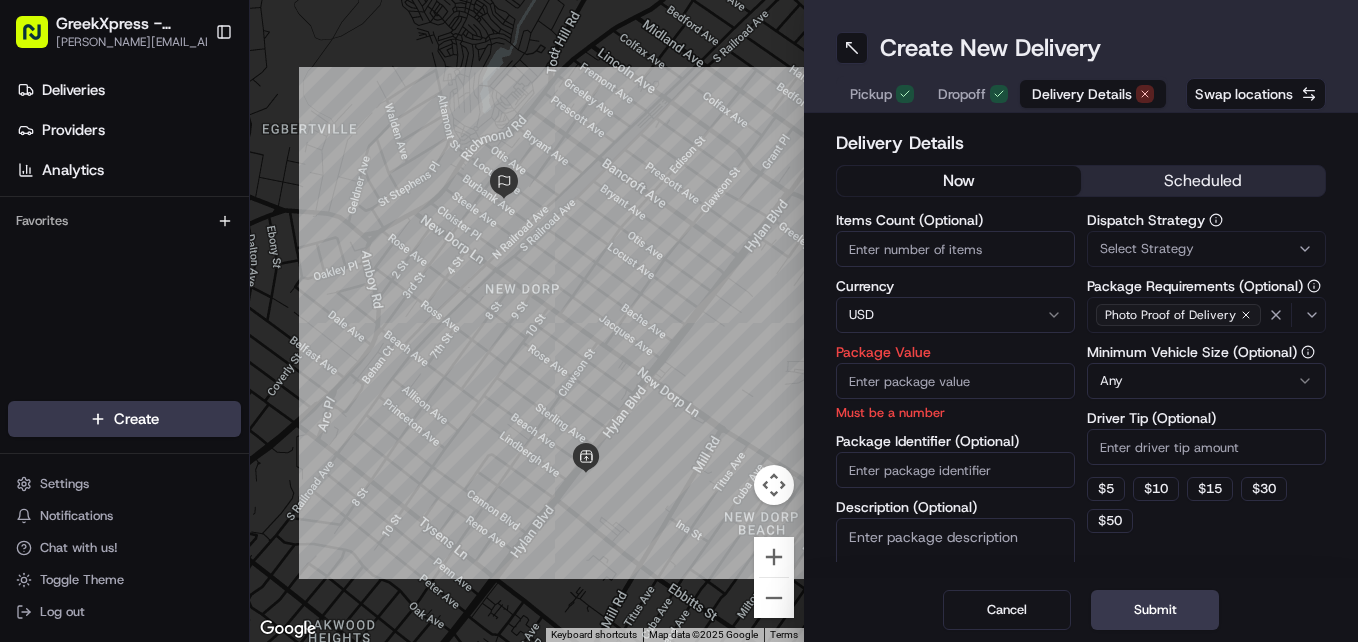 click on "Driver Tip (Optional)" at bounding box center (1206, 447) 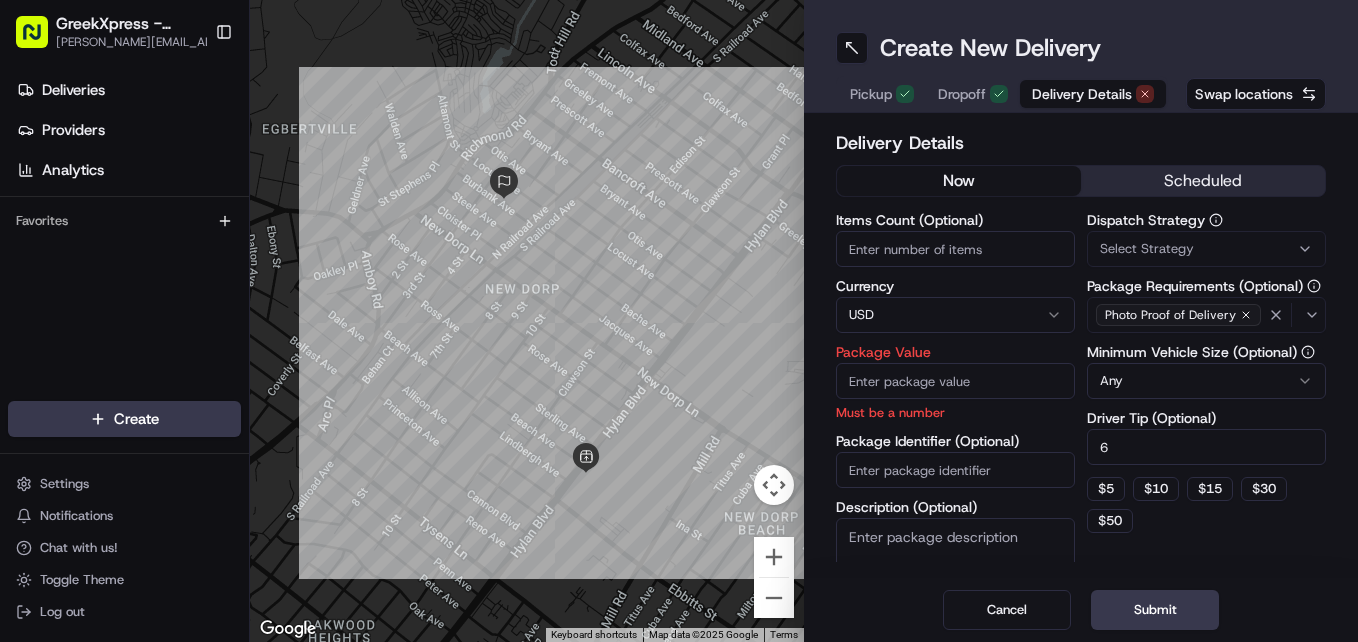 type on "6" 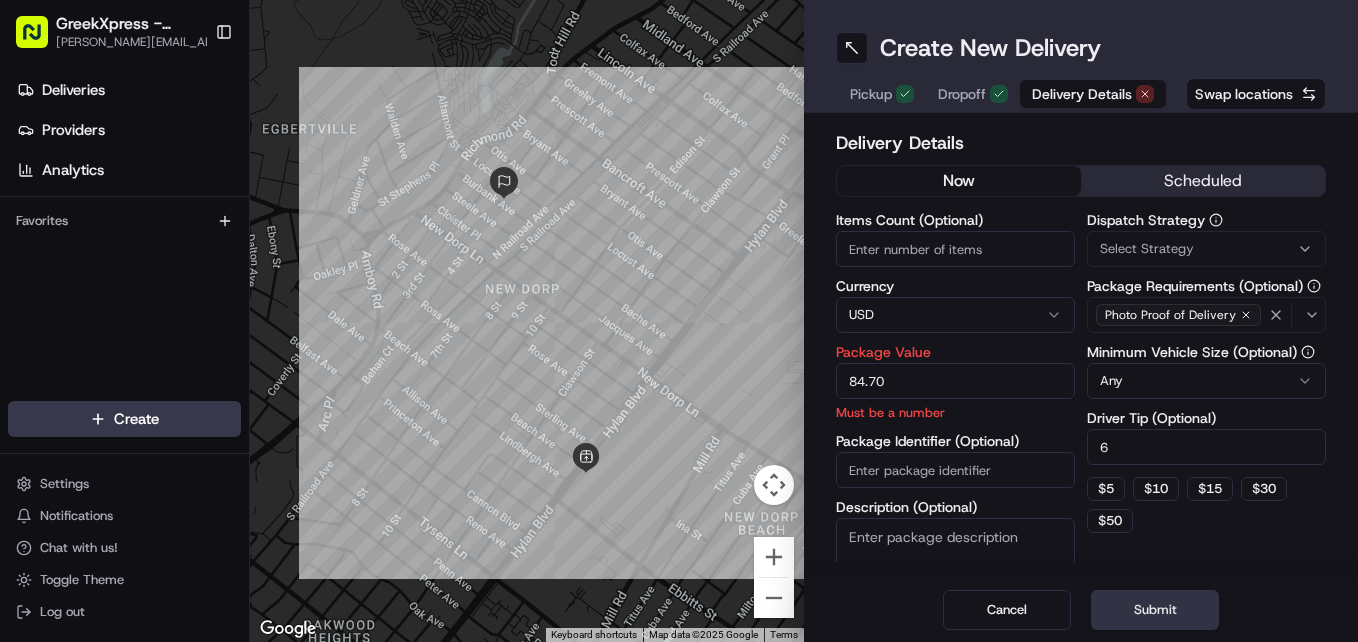 type on "84.70" 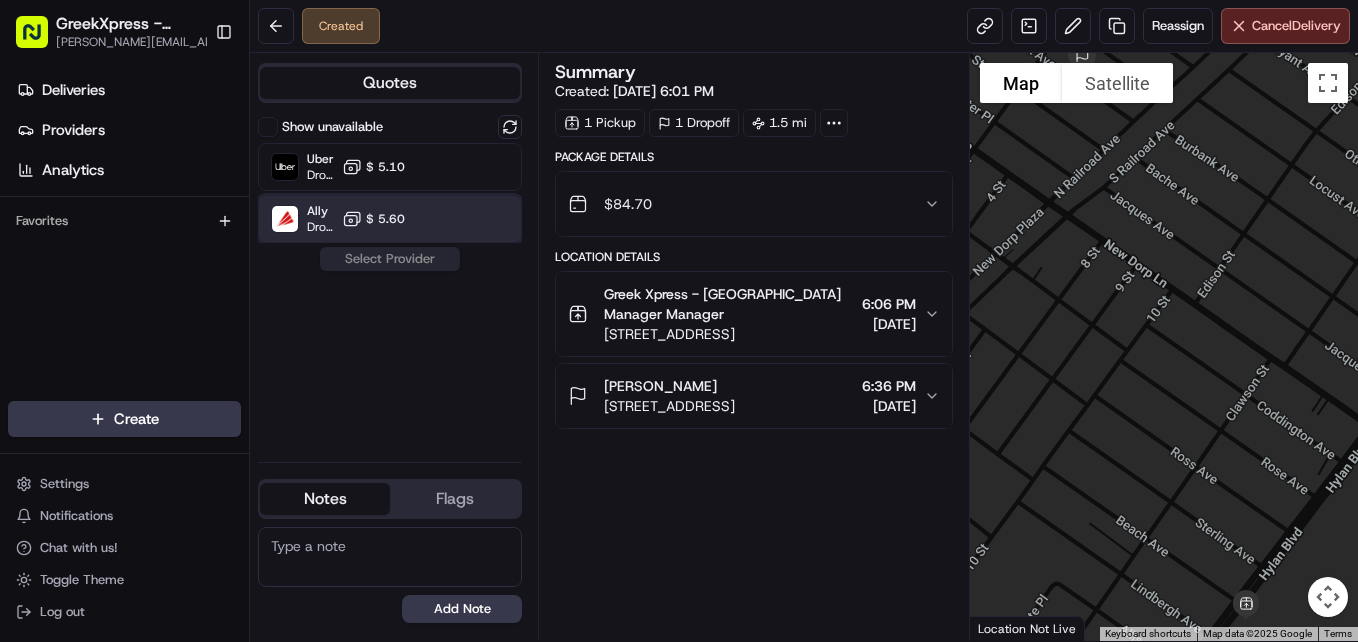 click on "Ally Dropoff ETA   7 hours $   5.60" at bounding box center [390, 219] 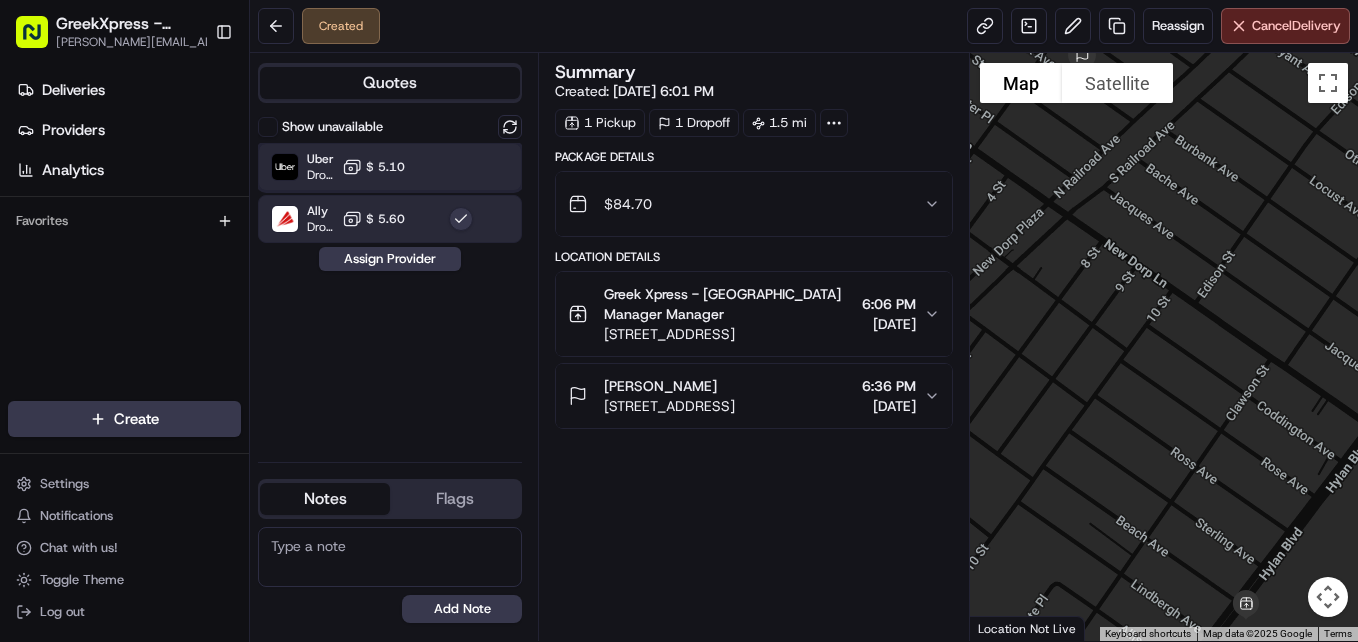 click on "Uber Dropoff ETA   23 minutes $   5.10" at bounding box center (390, 167) 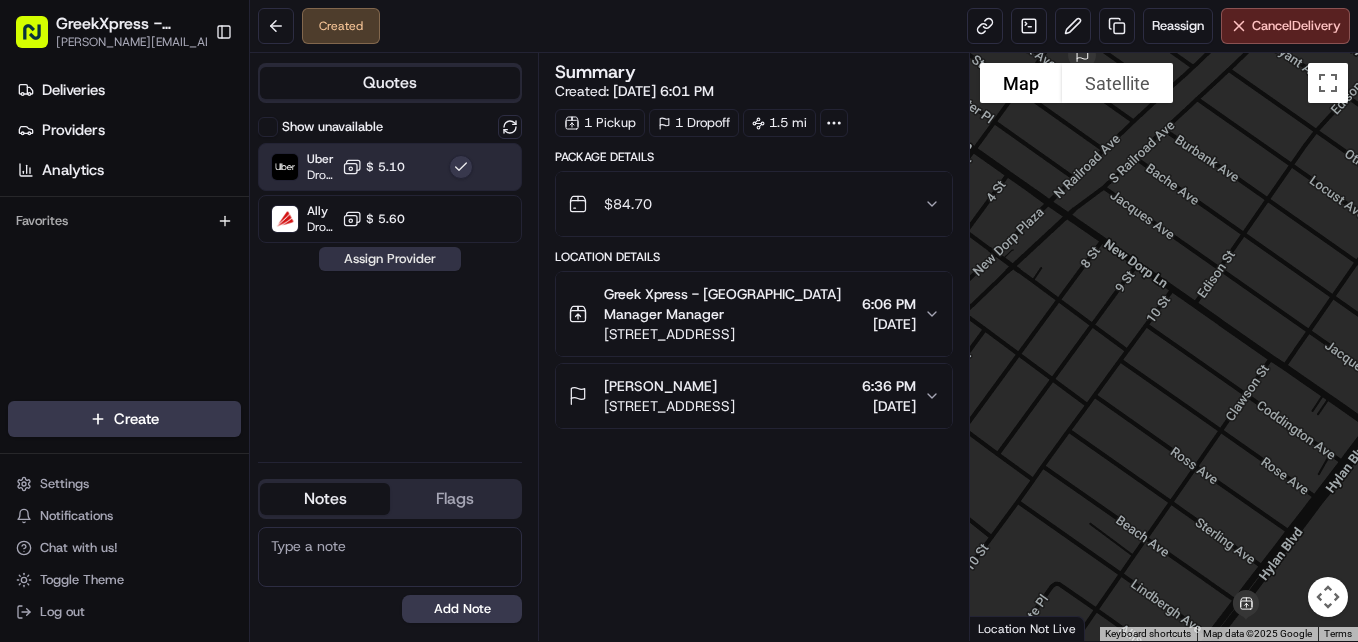 click on "Assign Provider" at bounding box center [390, 259] 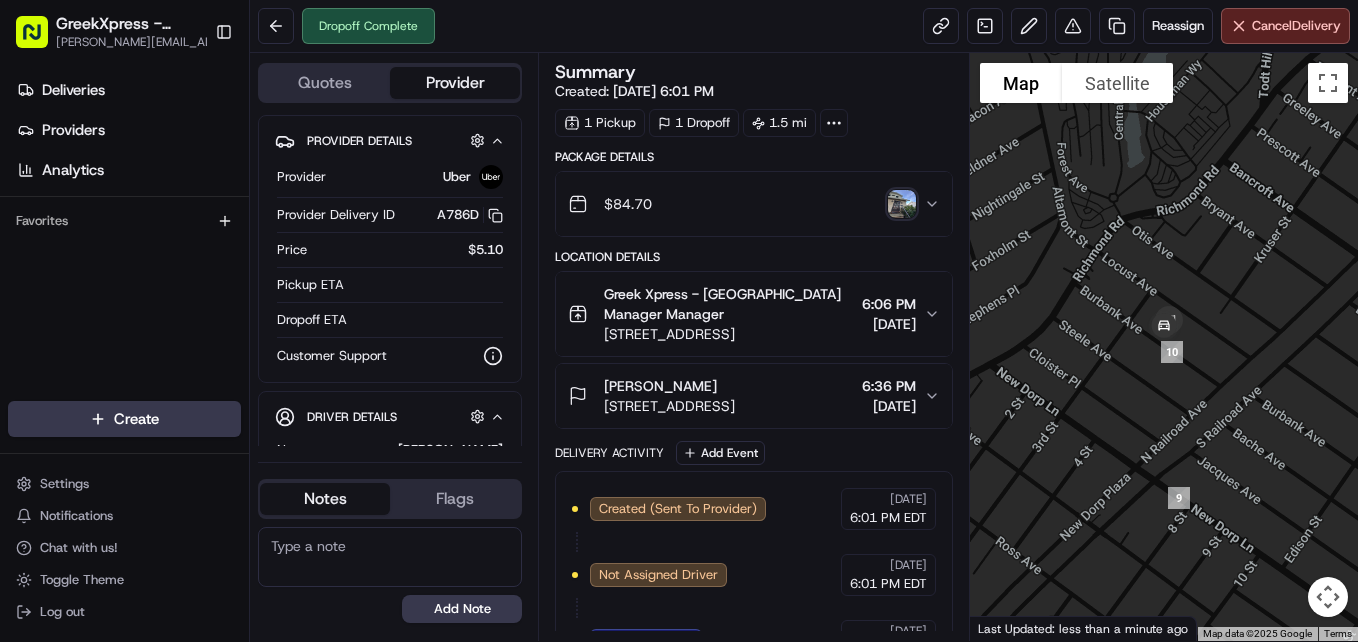 click on "GreekXpress - Staten Island [EMAIL_ADDRESS][DOMAIN_NAME] Toggle Sidebar Deliveries Providers Analytics Favorites Main Menu Members & Organization Organization Users Roles Preferences Customization Tracking Orchestration Automations Dispatch Strategy Locations Pickup Locations Dropoff Locations Billing Billing Refund Requests Integrations Notification Triggers Webhooks API Keys Request Logs Create Settings Notifications Chat with us! Toggle Theme Log out Dropoff Complete Reassign Cancel  Delivery Quotes Provider Provider Details Hidden ( 1 ) Provider Uber   Provider Delivery ID A786D Copy  del_MvicFm5STw-MS2m9rkp4bQ A786D Price $5.10 Pickup ETA Dropoff ETA Customer Support Driver Details Hidden ( 5 ) Name [PERSON_NAME] Pickup Phone Number +1 312 766 6835 ext. 27886215 Dropoff Phone Number [PHONE_NUMBER] Tip $6.00 Type car Make Hyundai Model [MEDICAL_DATA] Color silver License Plate Number **1925 Notes Flags [PERSON_NAME][EMAIL_ADDRESS][DOMAIN_NAME] [PERSON_NAME][EMAIL_ADDRESS][DOMAIN_NAME] Add Note [PERSON_NAME][EMAIL_ADDRESS][DOMAIN_NAME] [PERSON_NAME][EMAIL_ADDRESS][DOMAIN_NAME] Add Flag Summary" at bounding box center (679, 321) 